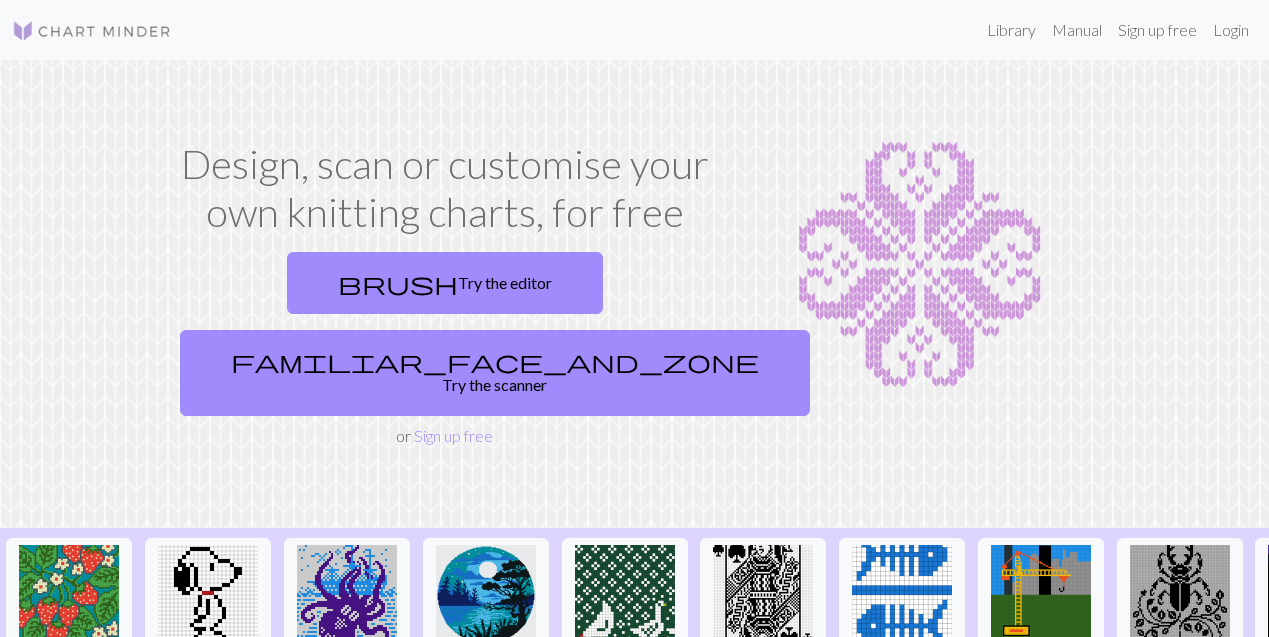 scroll, scrollTop: 0, scrollLeft: 0, axis: both 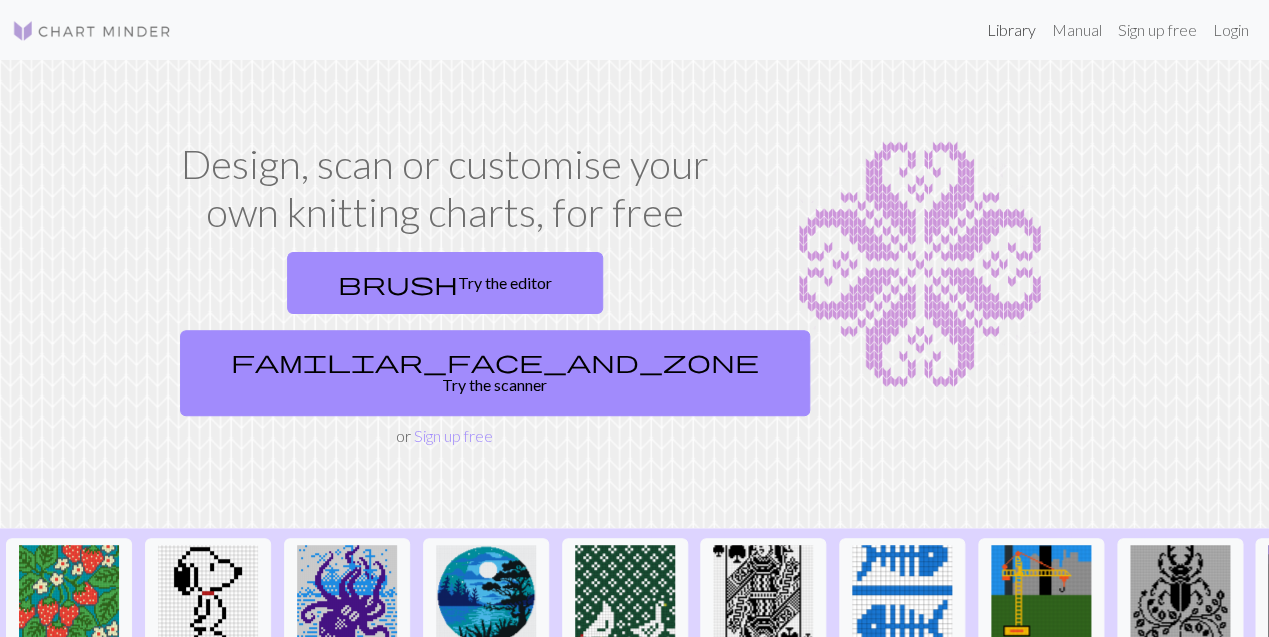 click on "Library" at bounding box center (1011, 30) 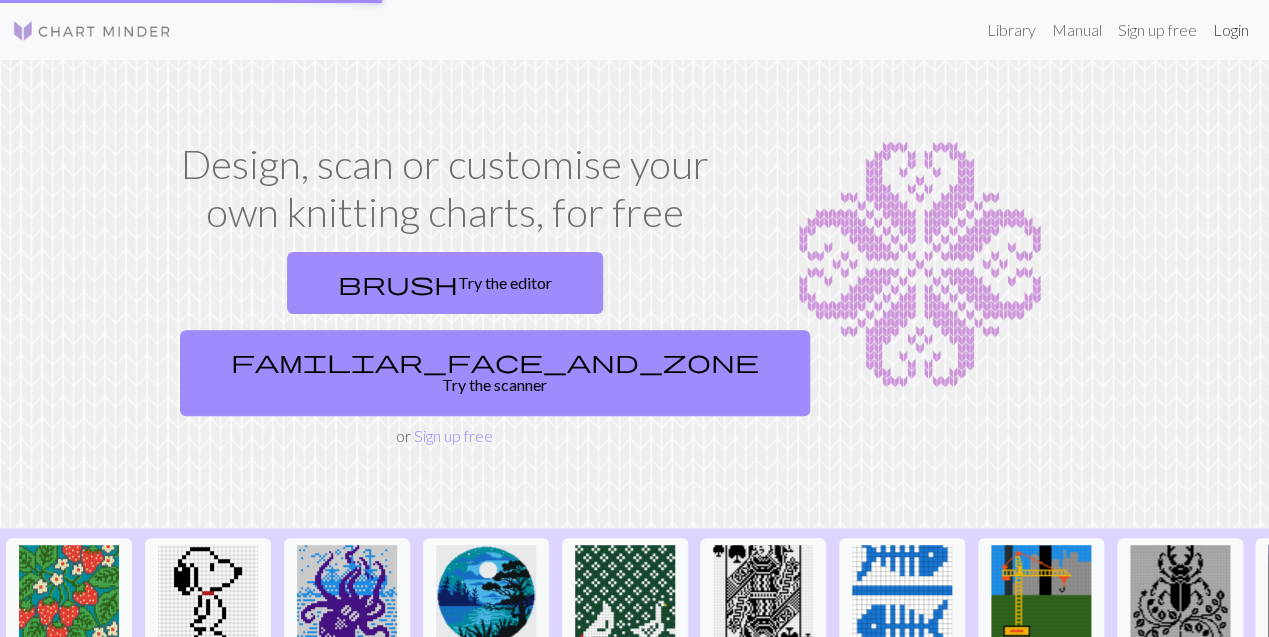 click on "Login" at bounding box center [1231, 30] 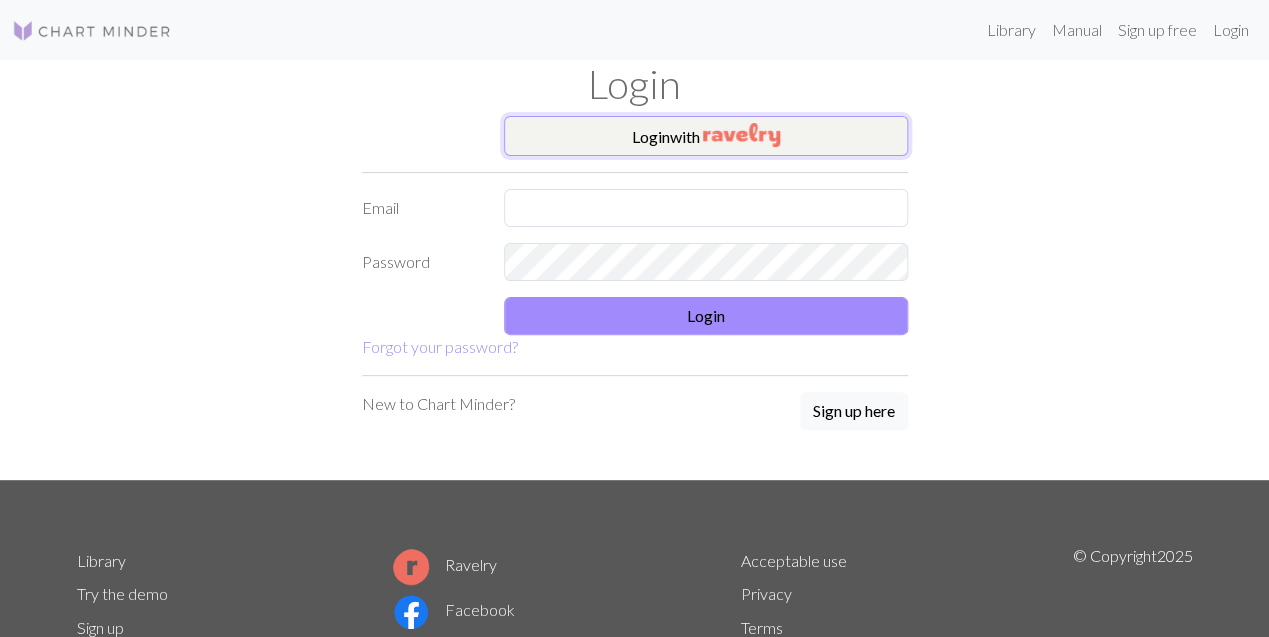 click on "Login  with" at bounding box center [706, 136] 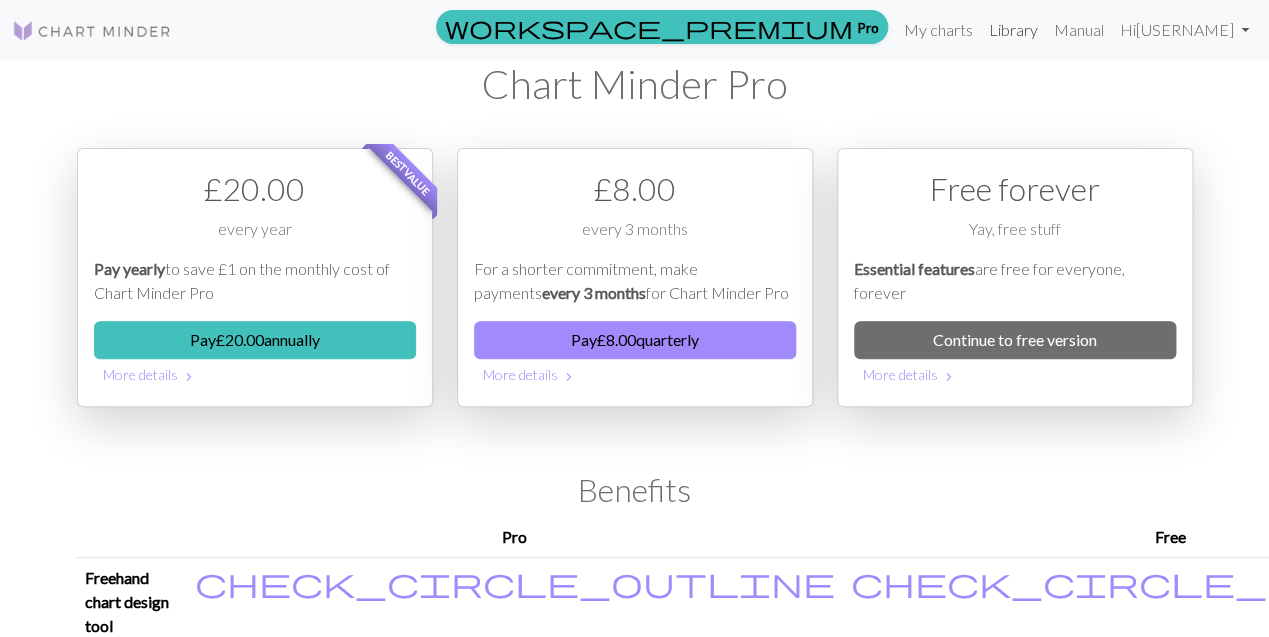 click on "Library" at bounding box center [1013, 30] 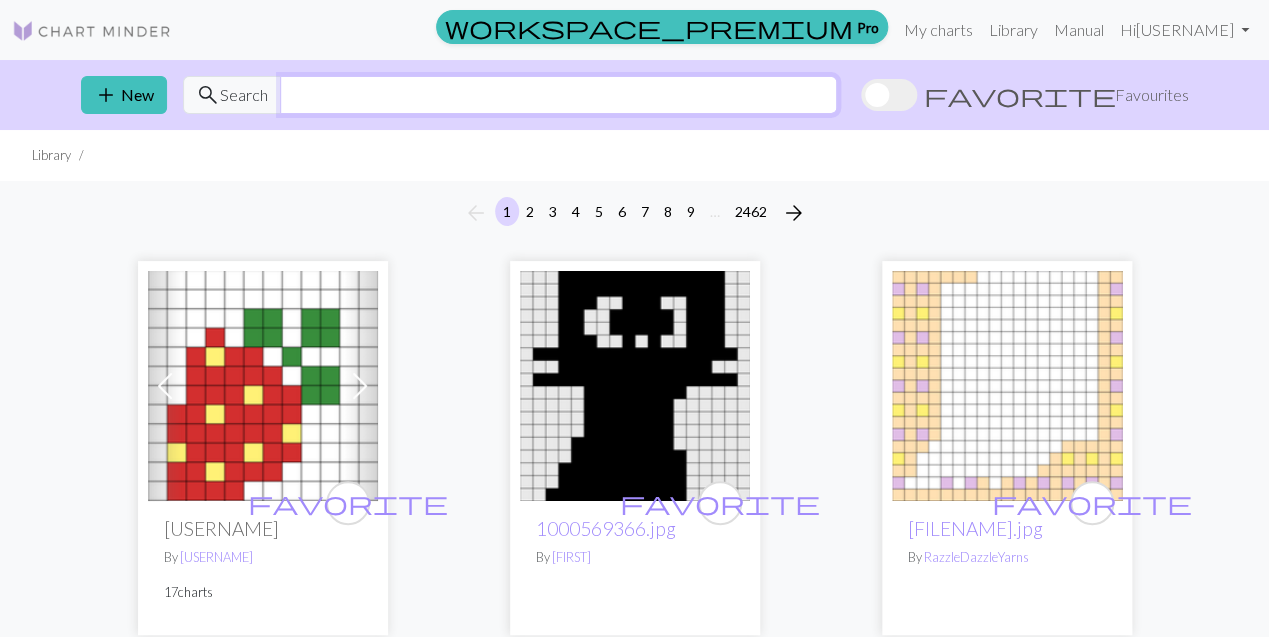 click at bounding box center (558, 95) 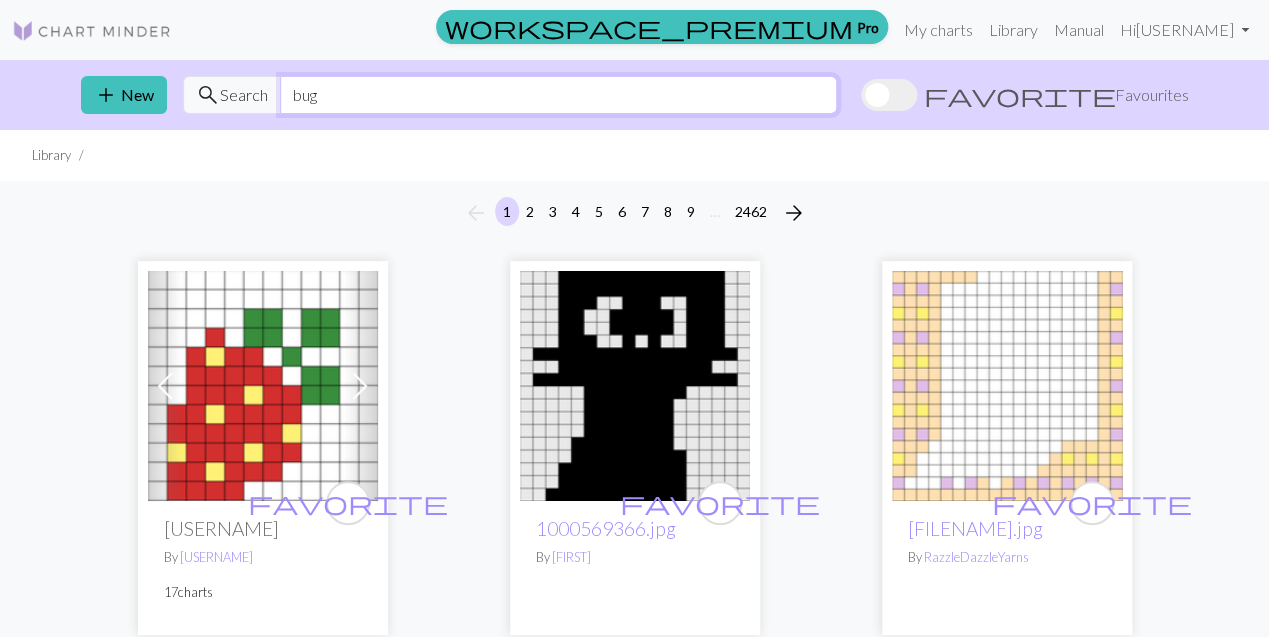 type on "bug" 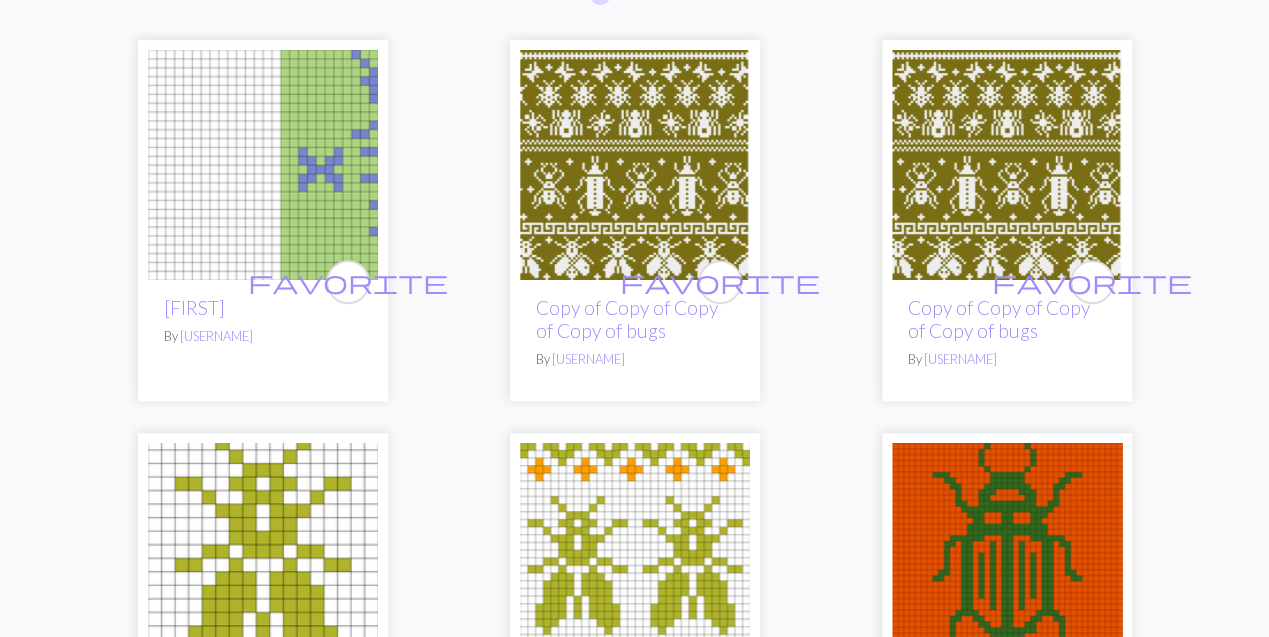 scroll, scrollTop: 222, scrollLeft: 0, axis: vertical 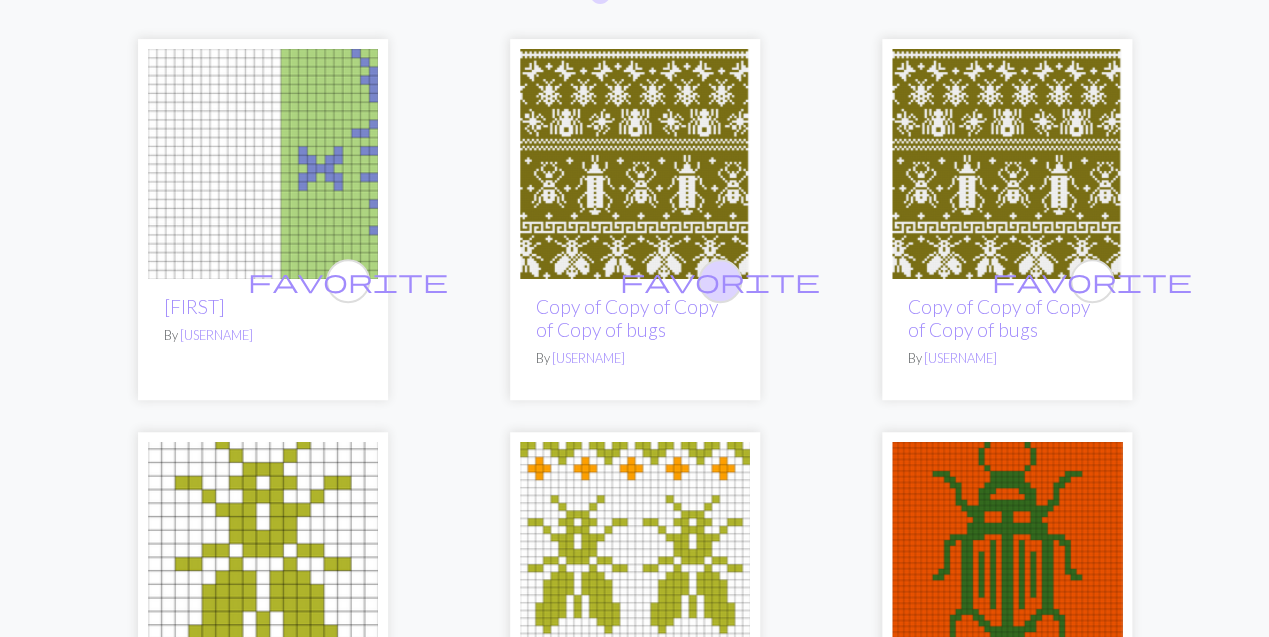 click on "favorite" at bounding box center [720, 280] 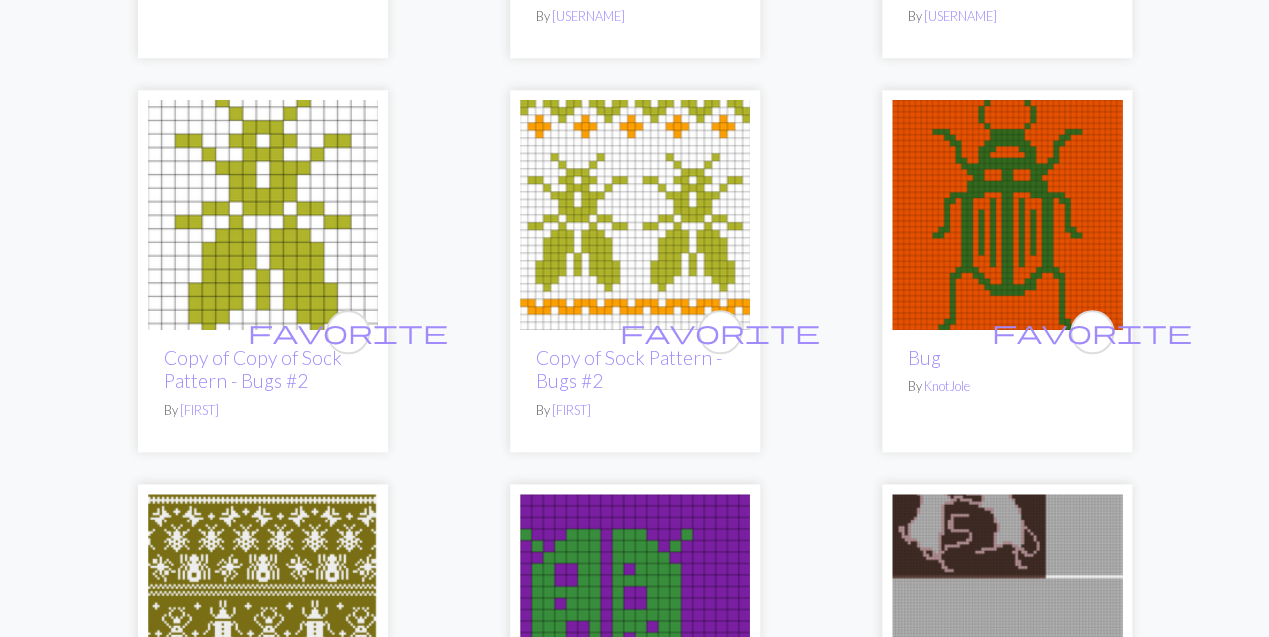 scroll, scrollTop: 558, scrollLeft: 0, axis: vertical 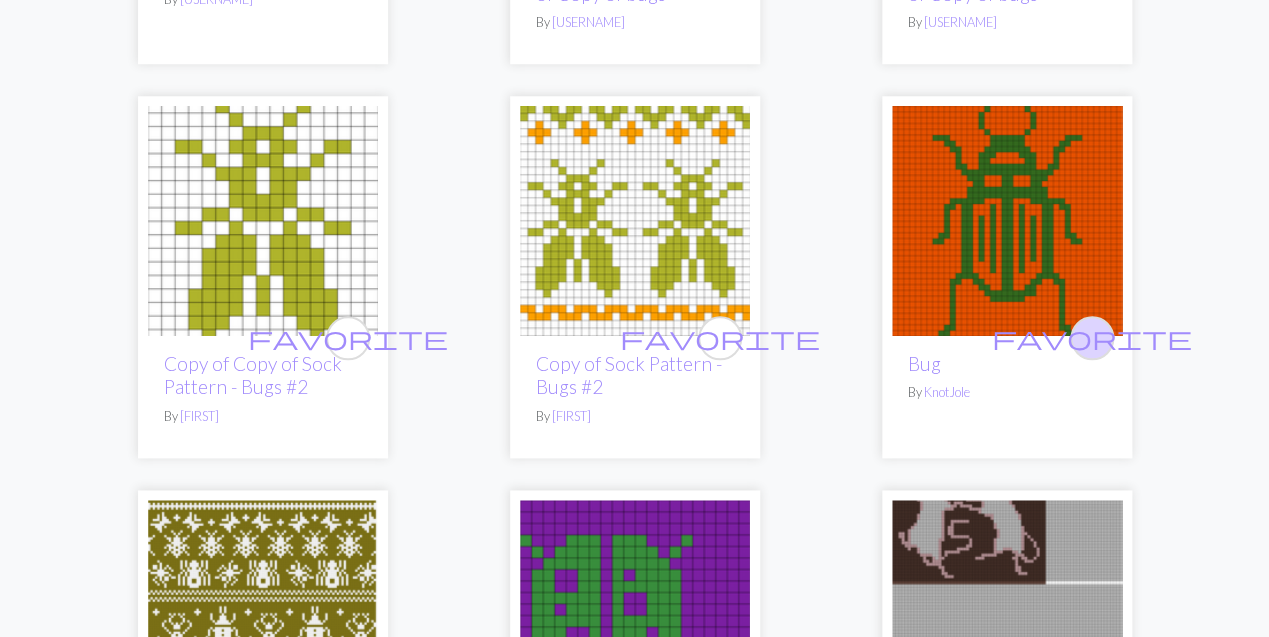 click on "favorite" at bounding box center [1092, 337] 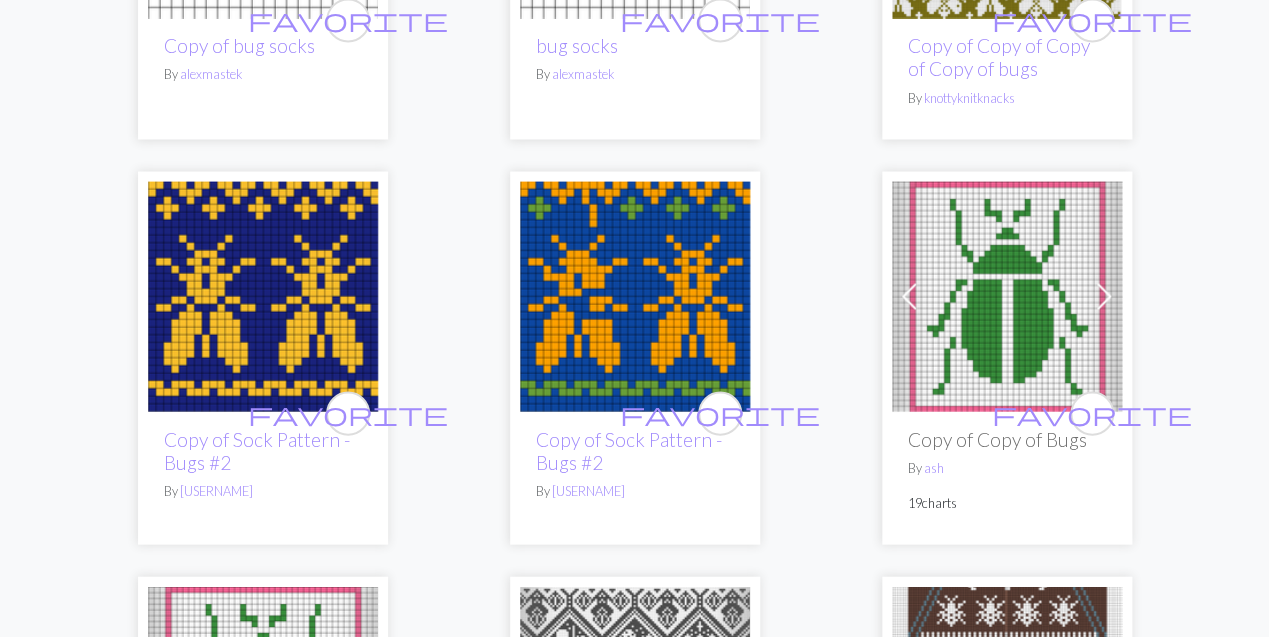 scroll, scrollTop: 3735, scrollLeft: 0, axis: vertical 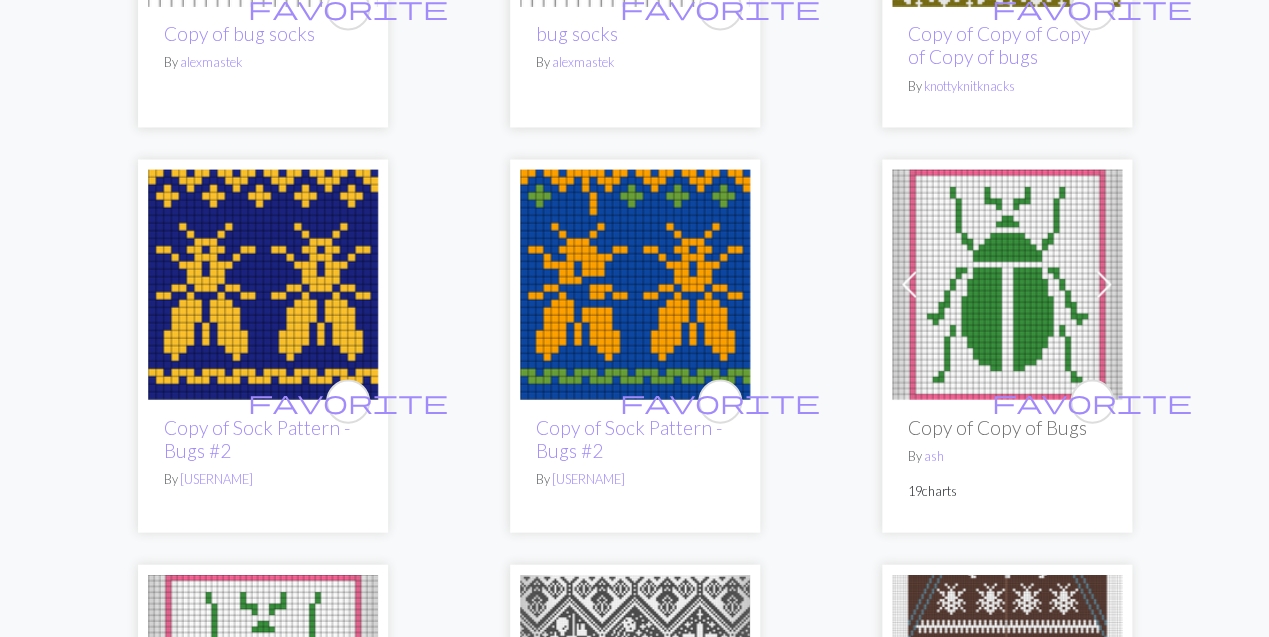 click at bounding box center (263, 284) 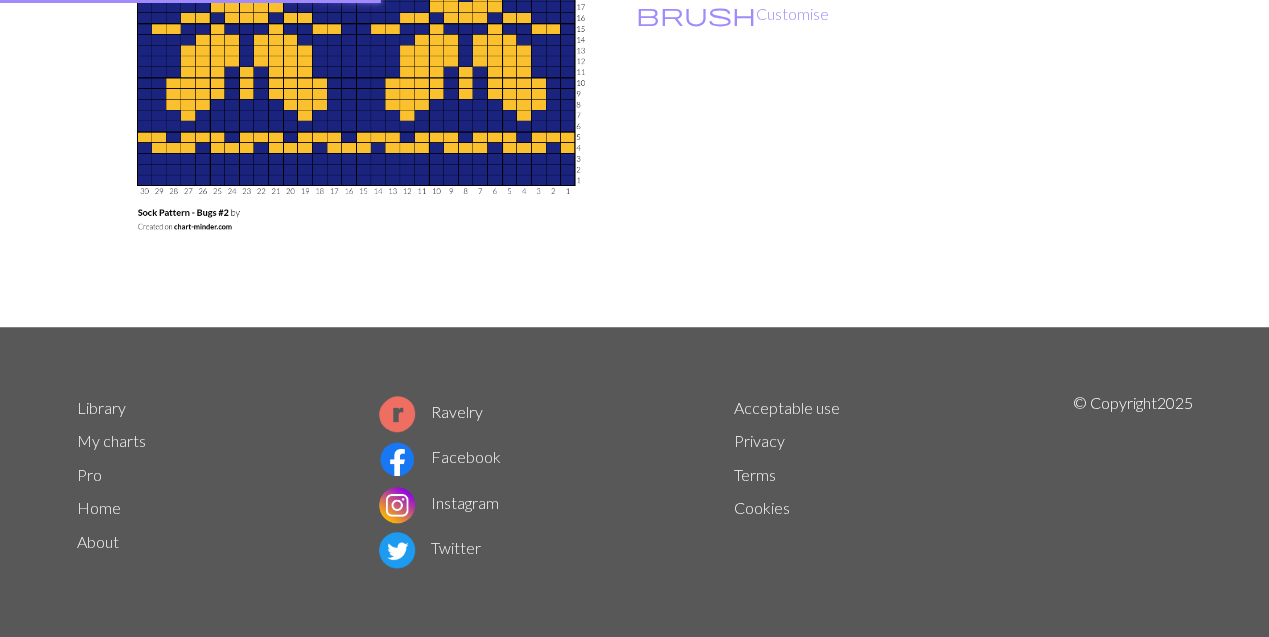 scroll, scrollTop: 0, scrollLeft: 0, axis: both 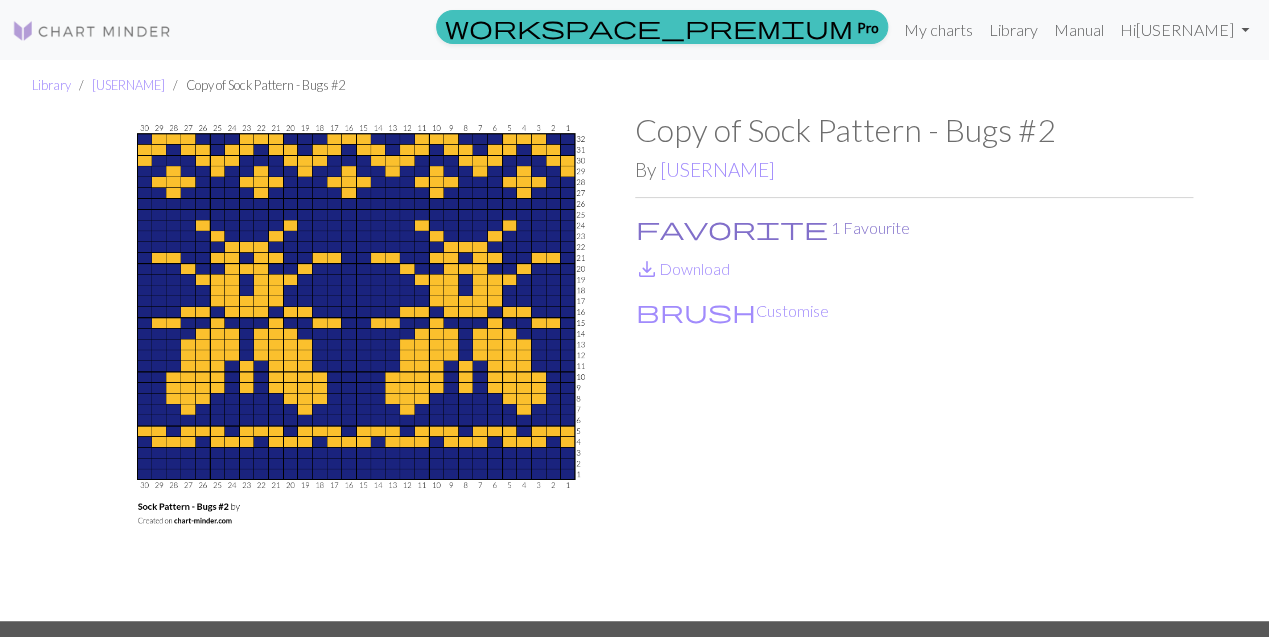 click on "favorite" at bounding box center (732, 228) 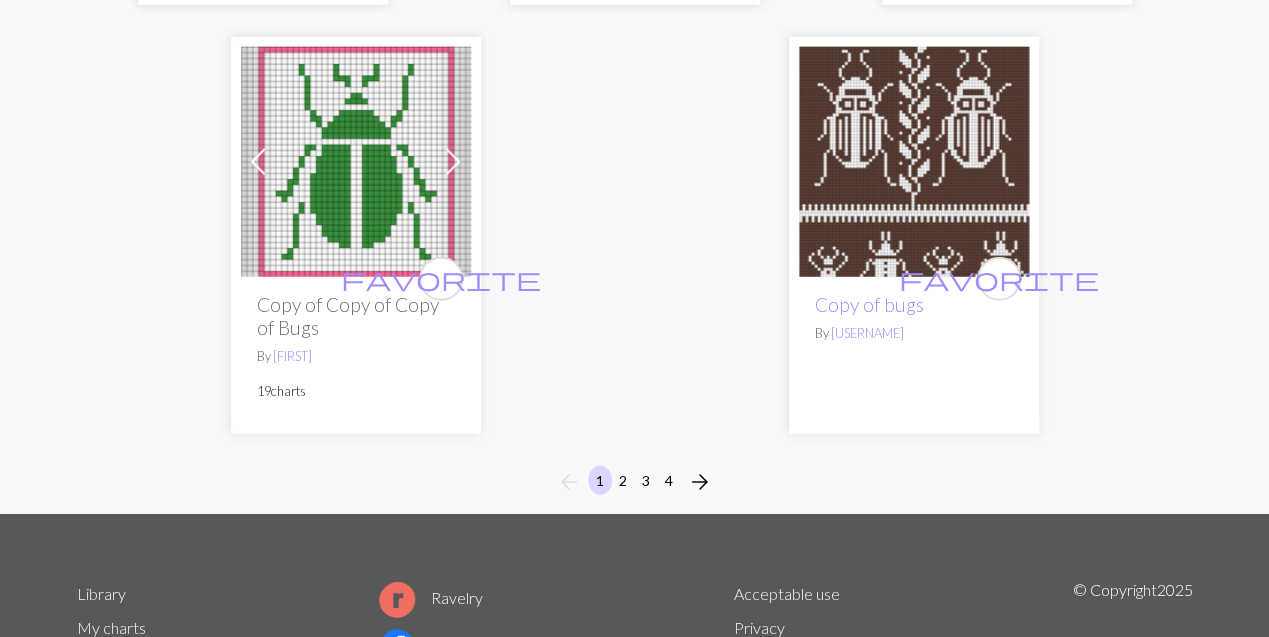 scroll, scrollTop: 6682, scrollLeft: 0, axis: vertical 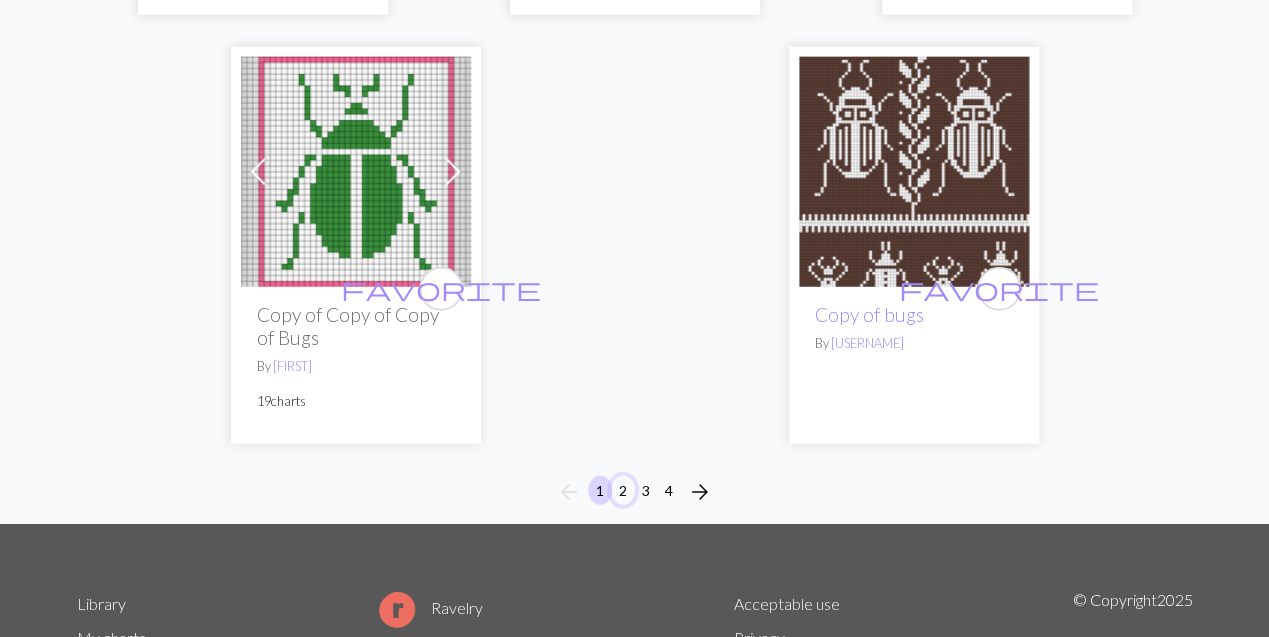 click on "2" at bounding box center (623, 490) 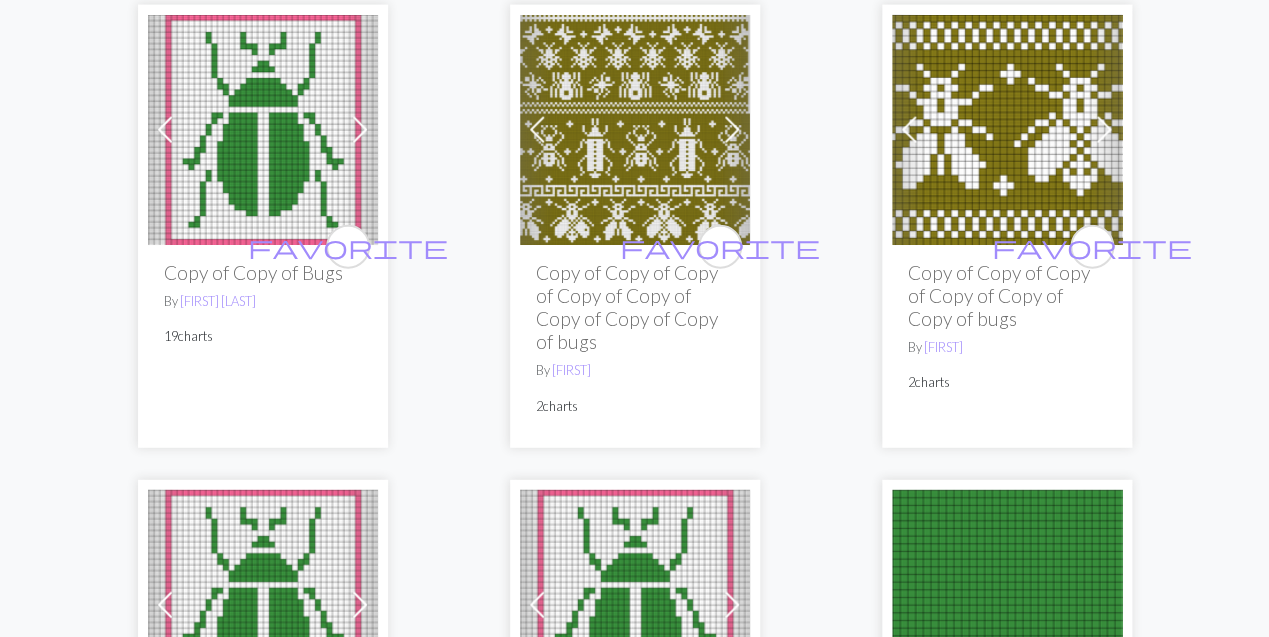 scroll, scrollTop: 1512, scrollLeft: 0, axis: vertical 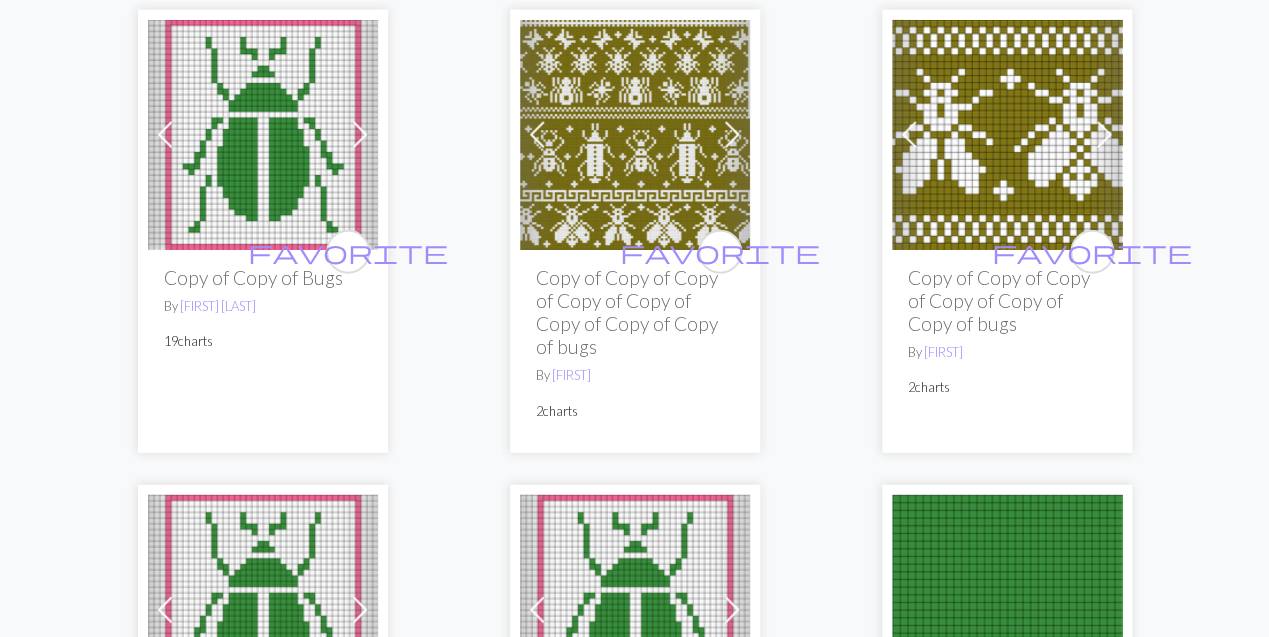 click at bounding box center (1007, 135) 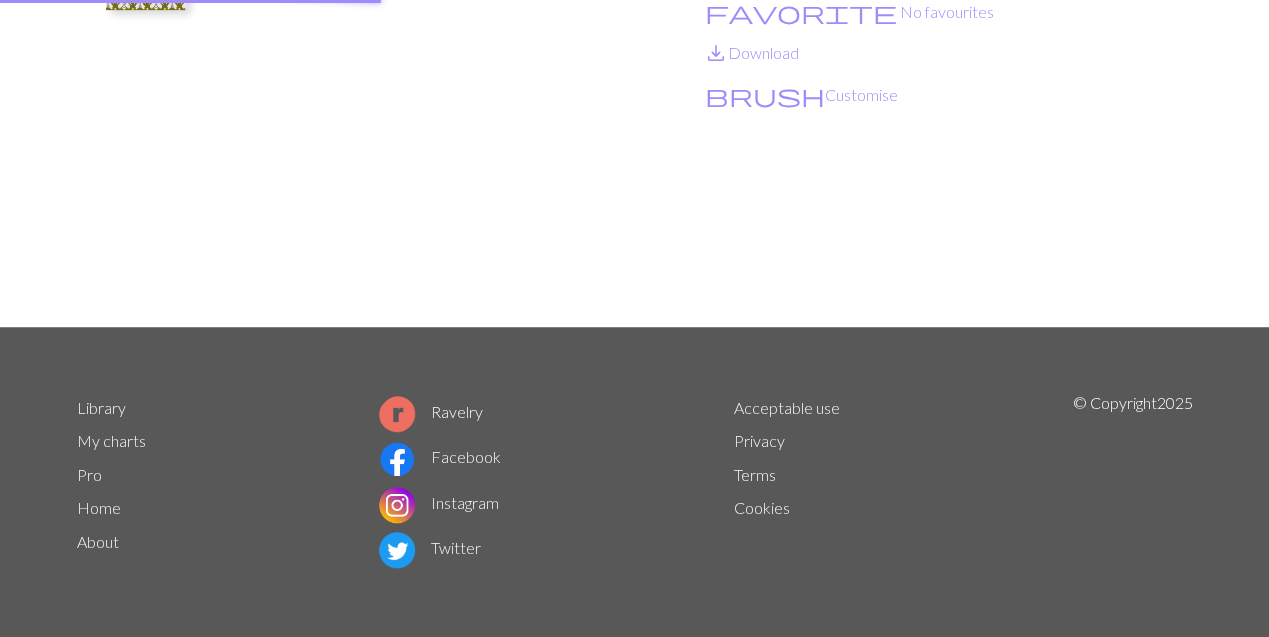 scroll, scrollTop: 0, scrollLeft: 0, axis: both 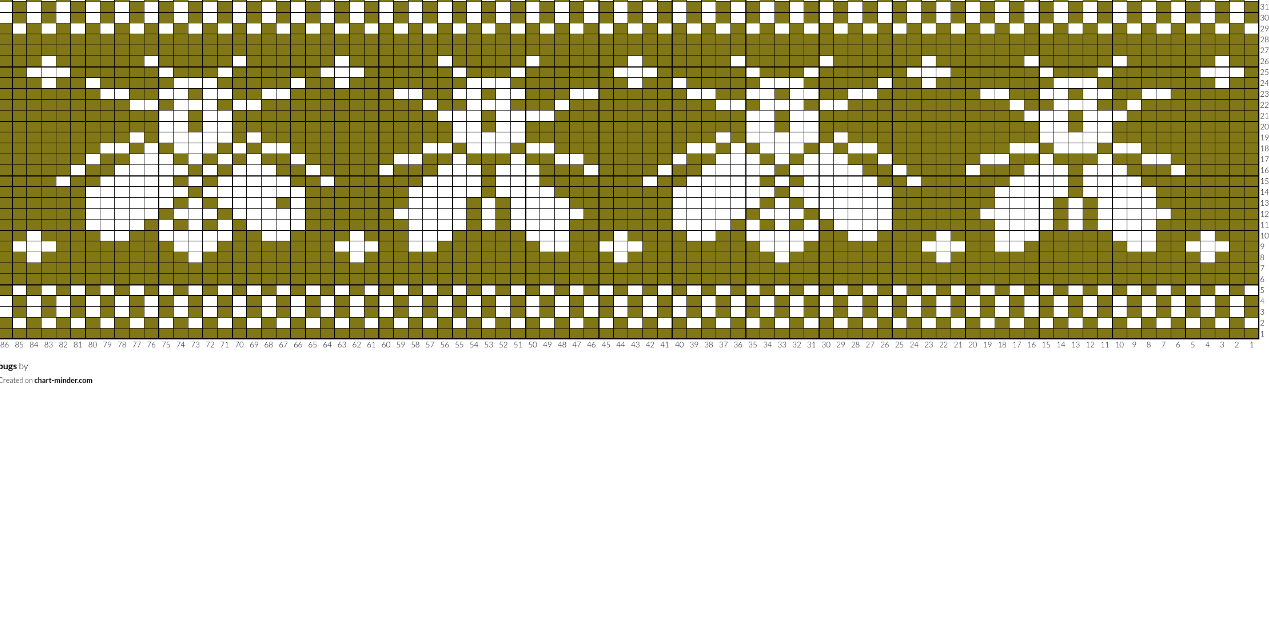 click at bounding box center (459, 366) 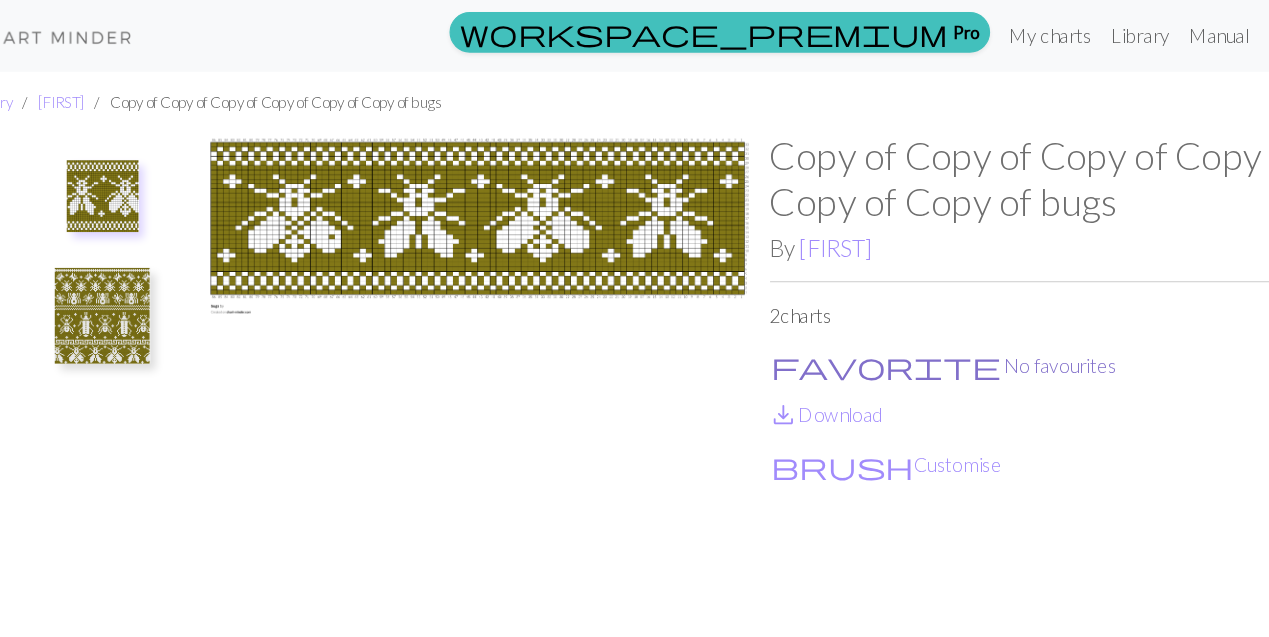 click on "favorite   No favourites" at bounding box center (849, 306) 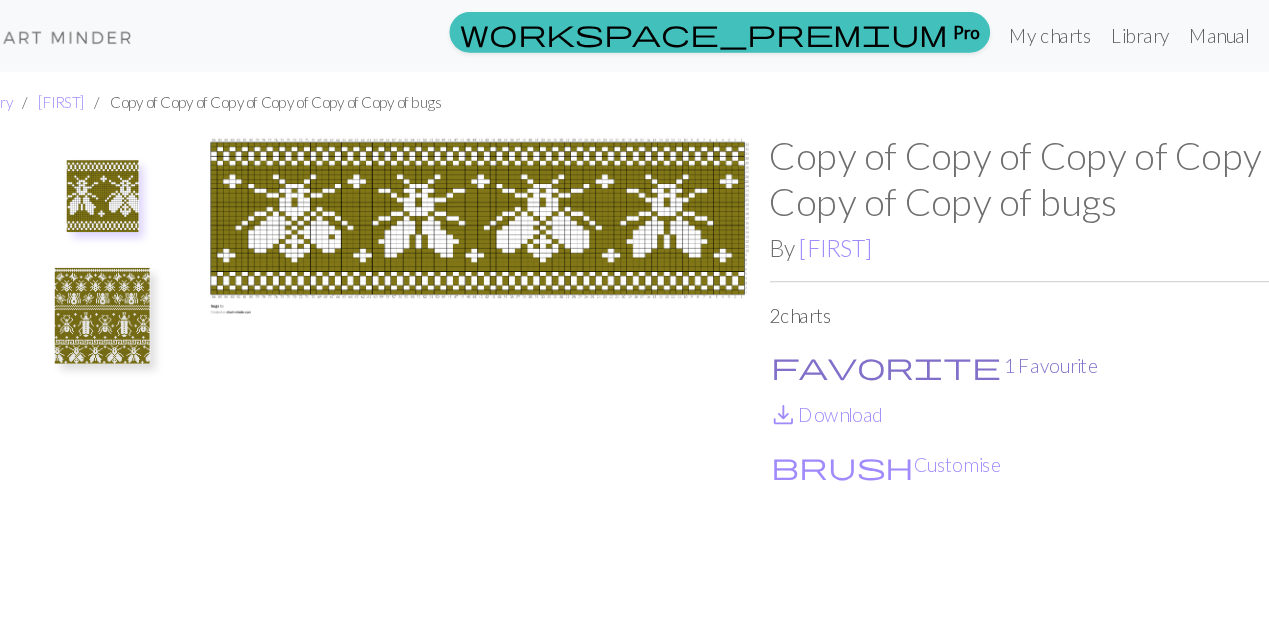 click on "favorite" at bounding box center [801, 306] 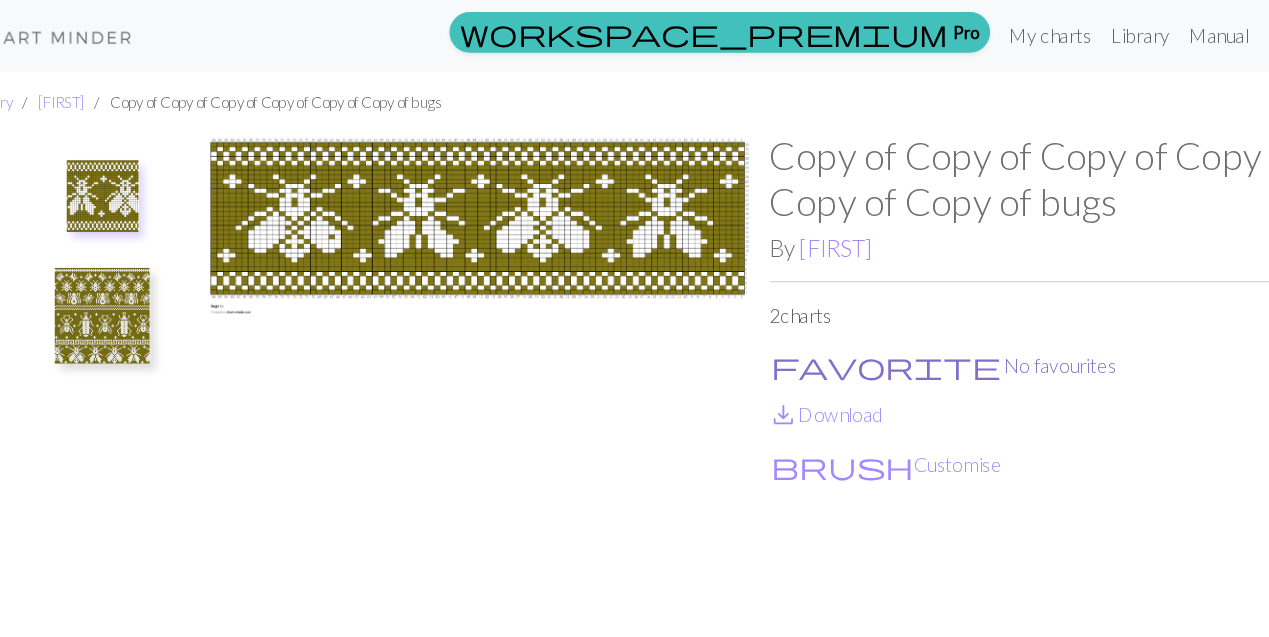 click on "favorite" at bounding box center [801, 306] 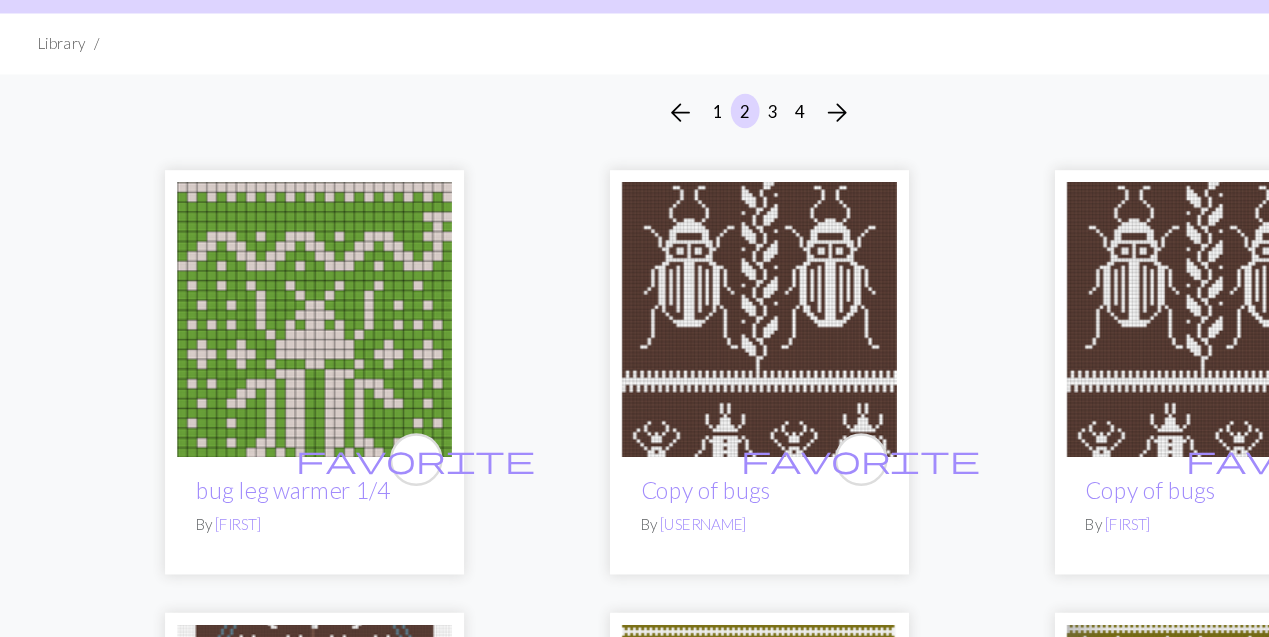 scroll, scrollTop: 20, scrollLeft: 0, axis: vertical 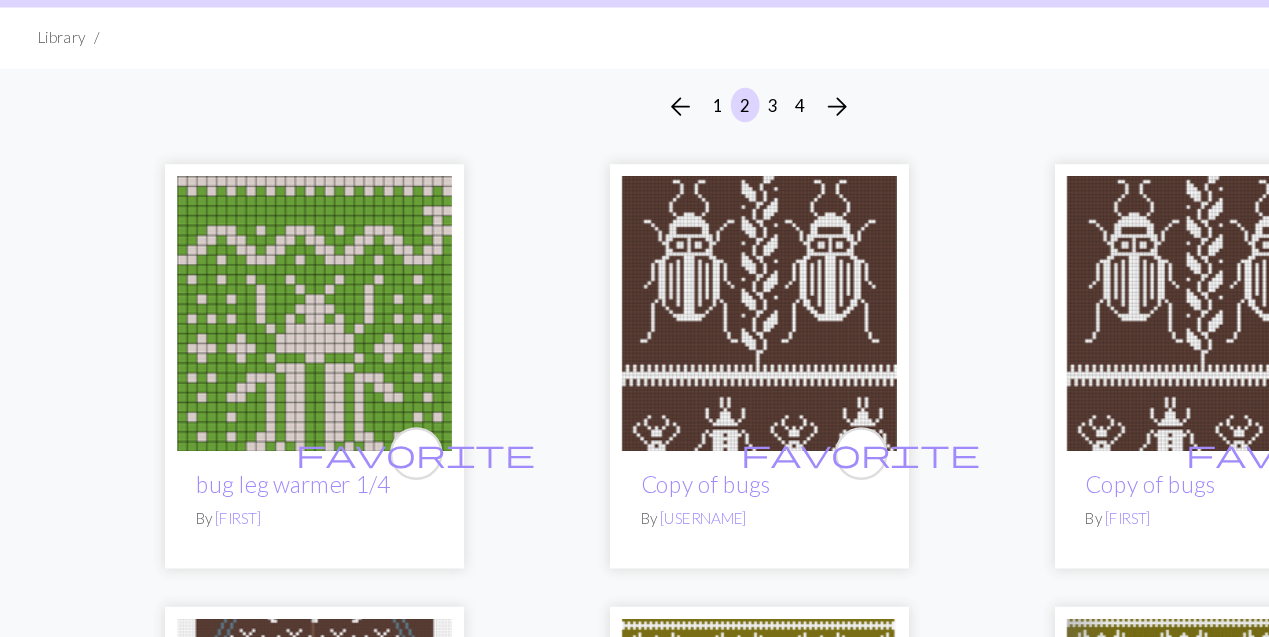click at bounding box center (263, 366) 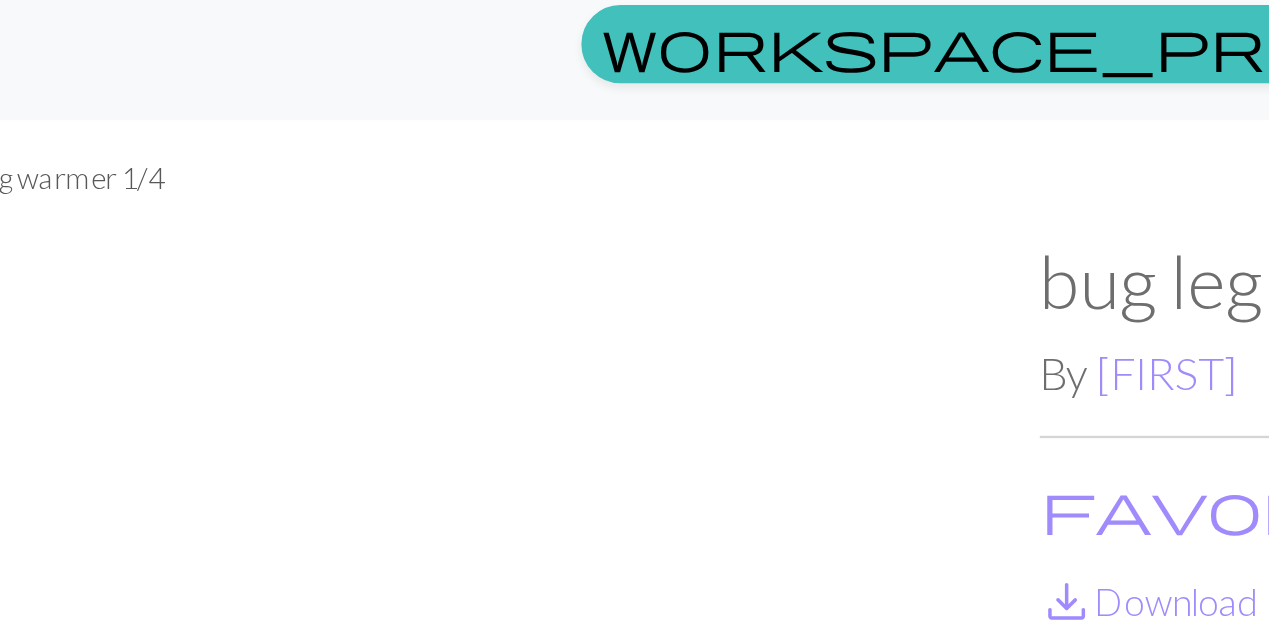 scroll, scrollTop: 0, scrollLeft: 0, axis: both 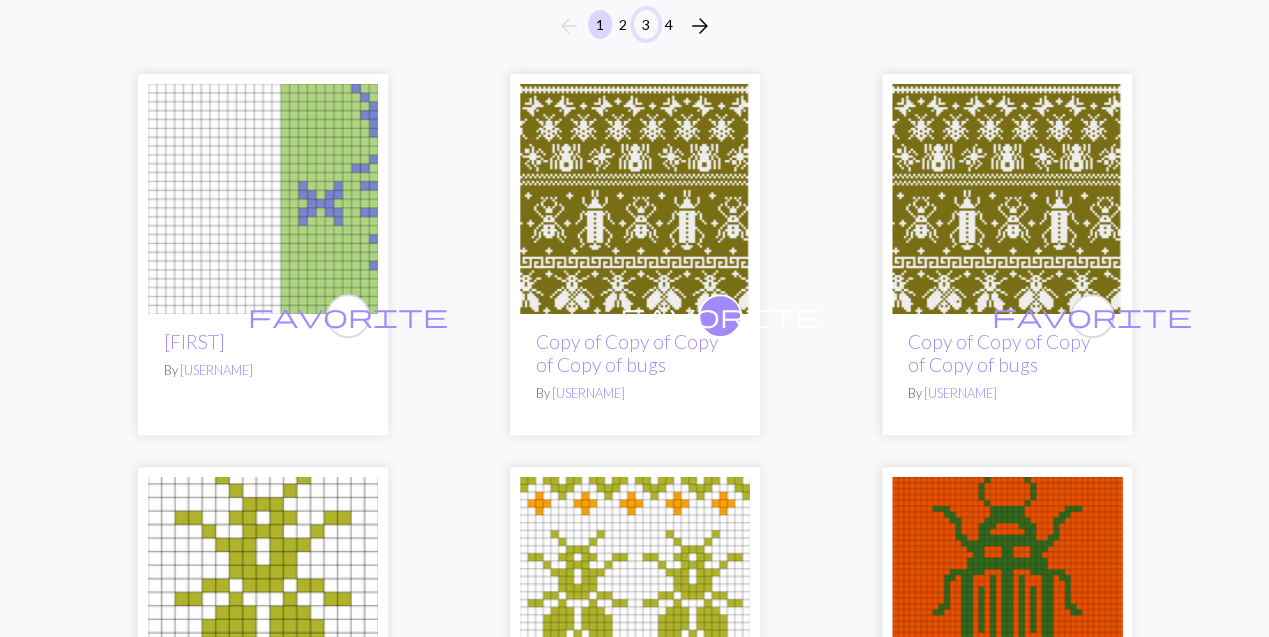 click on "3" at bounding box center (646, 24) 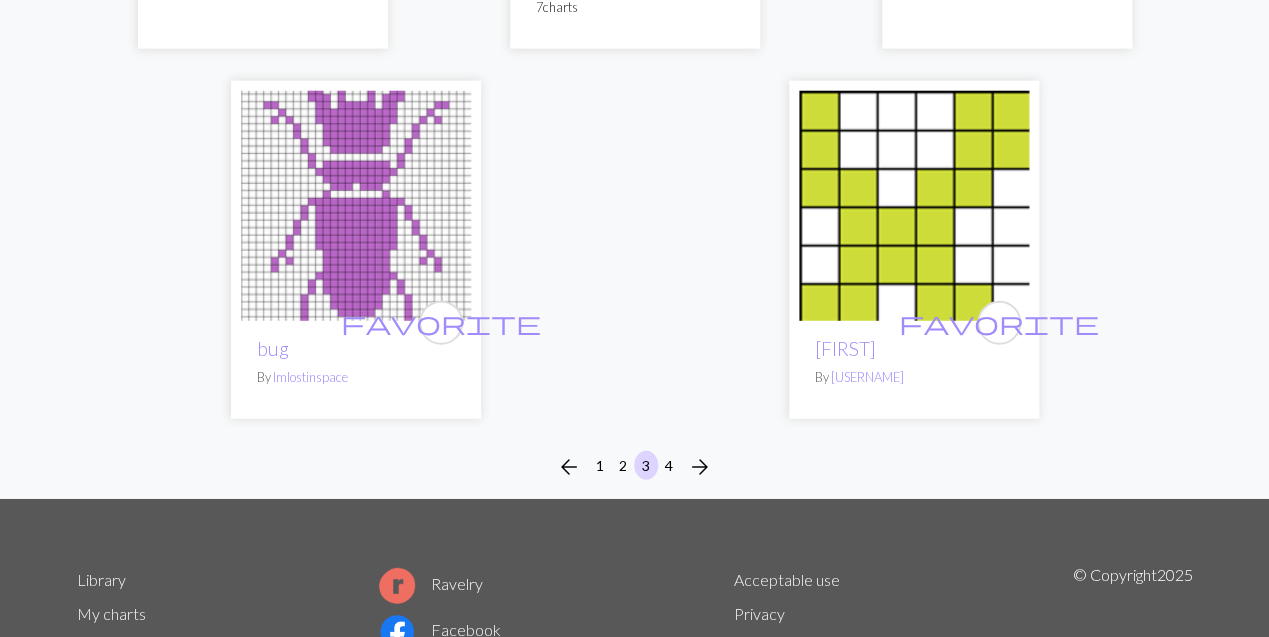 scroll, scrollTop: 6616, scrollLeft: 0, axis: vertical 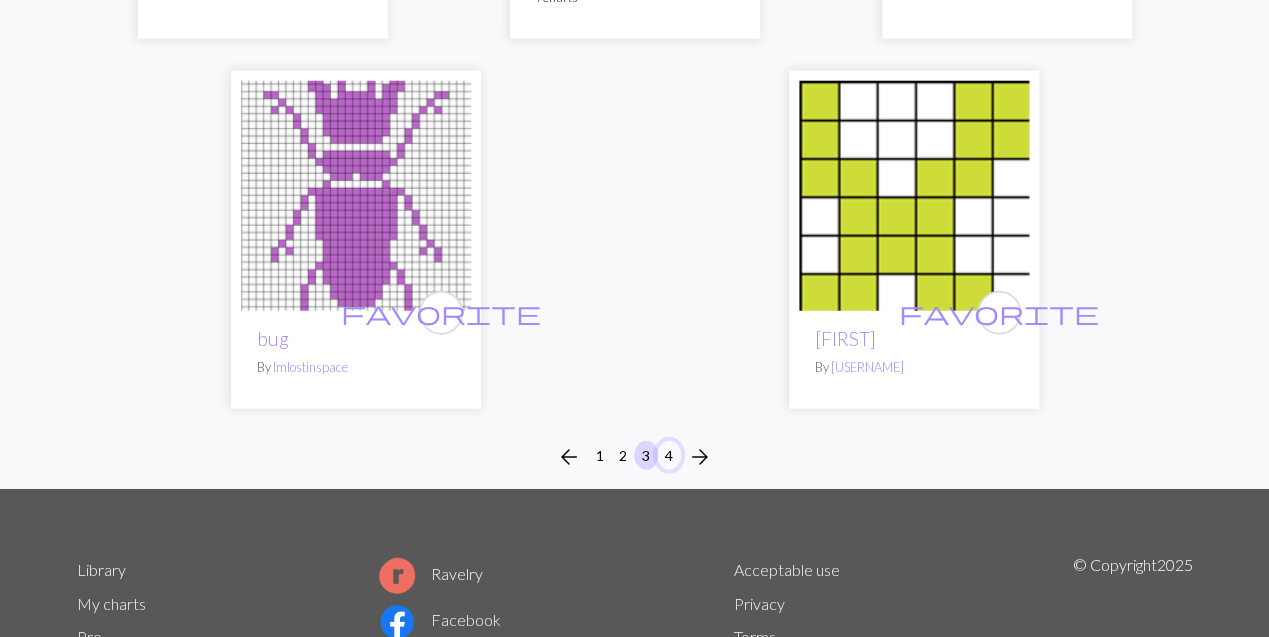 click on "4" at bounding box center [669, 455] 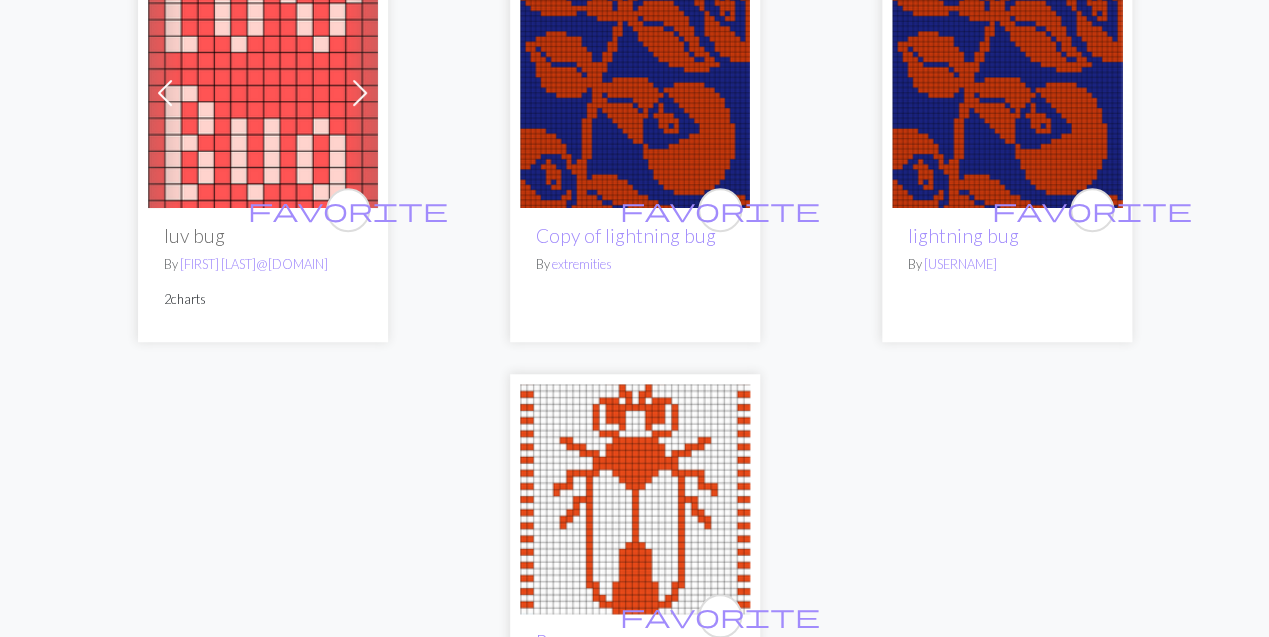 scroll, scrollTop: 292, scrollLeft: 0, axis: vertical 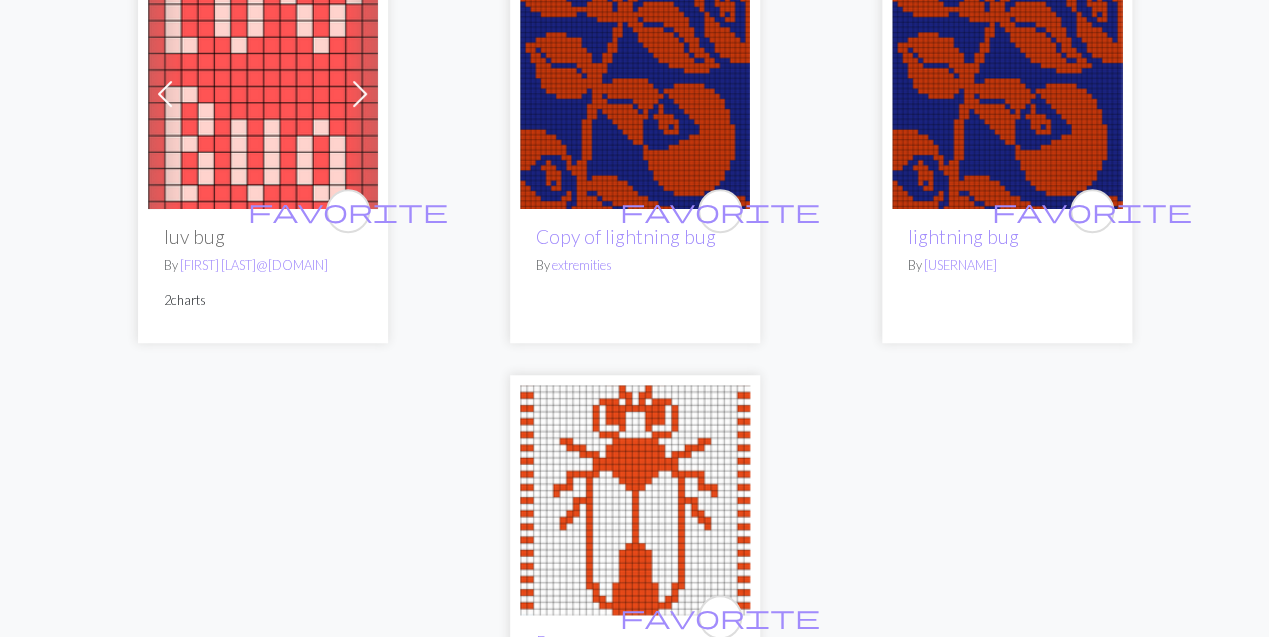 click at bounding box center [635, 500] 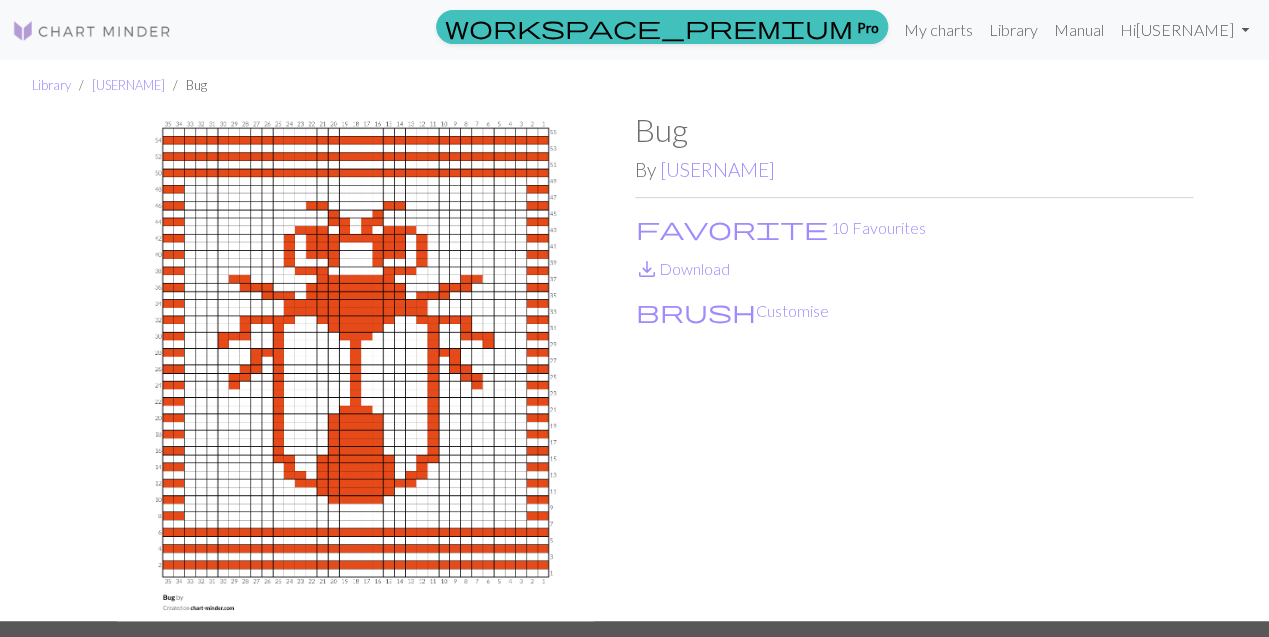 scroll, scrollTop: 9, scrollLeft: 0, axis: vertical 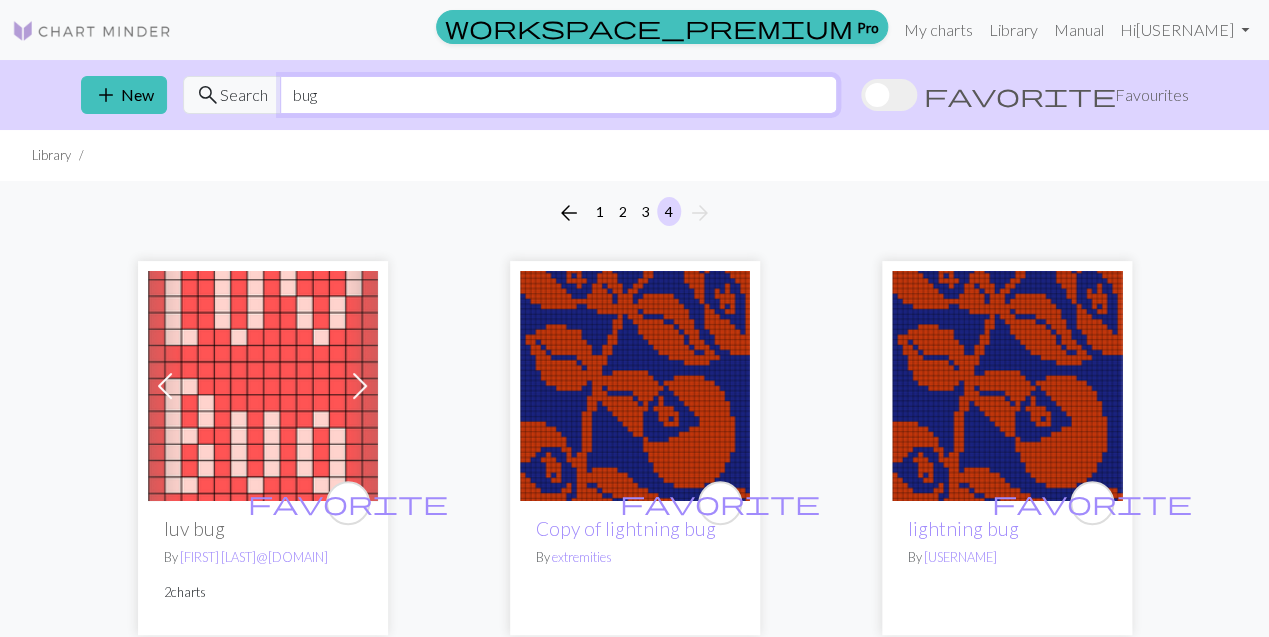 click on "bug" at bounding box center [558, 95] 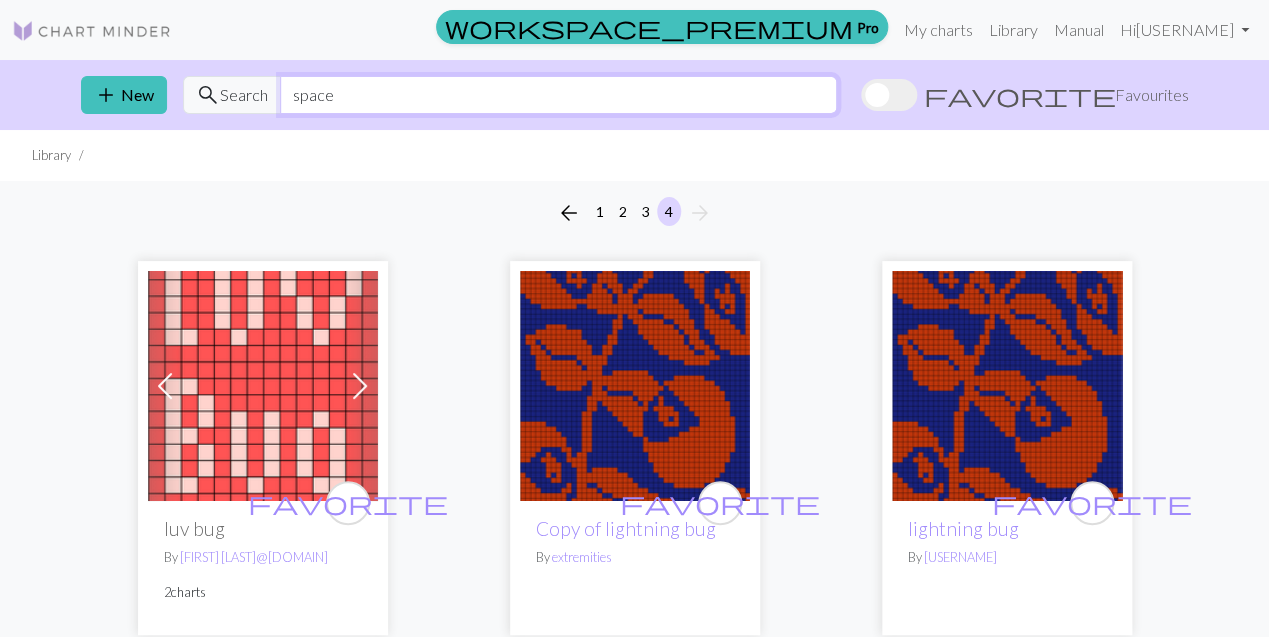 type on "space" 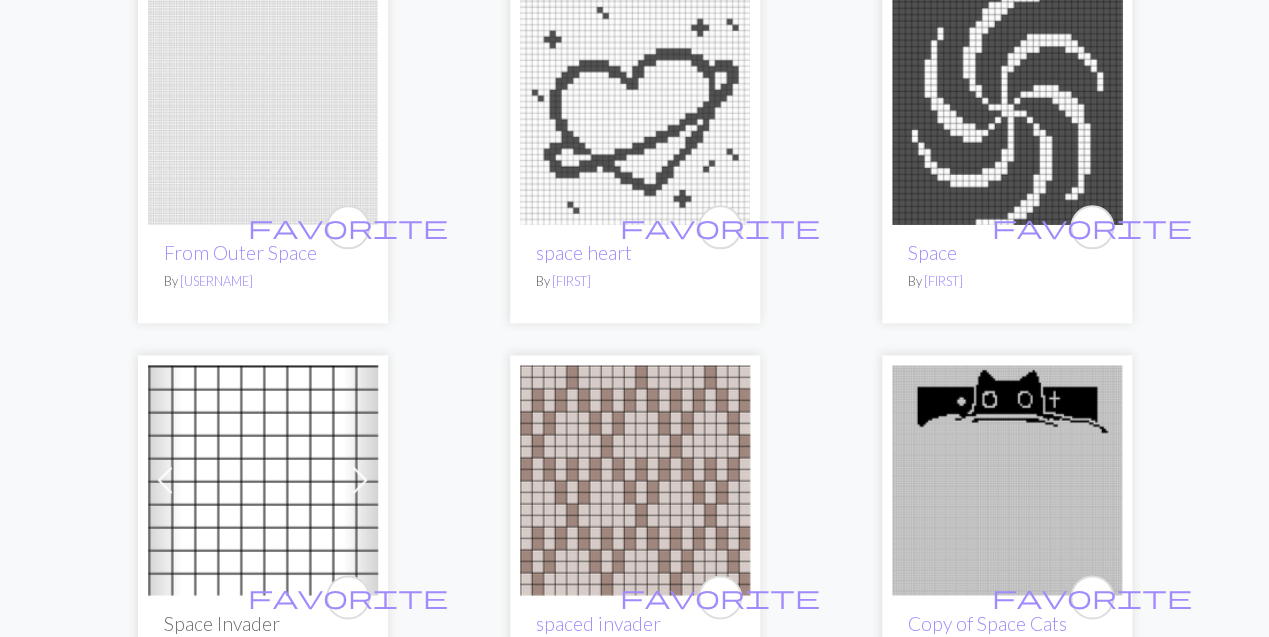 scroll, scrollTop: 3021, scrollLeft: 0, axis: vertical 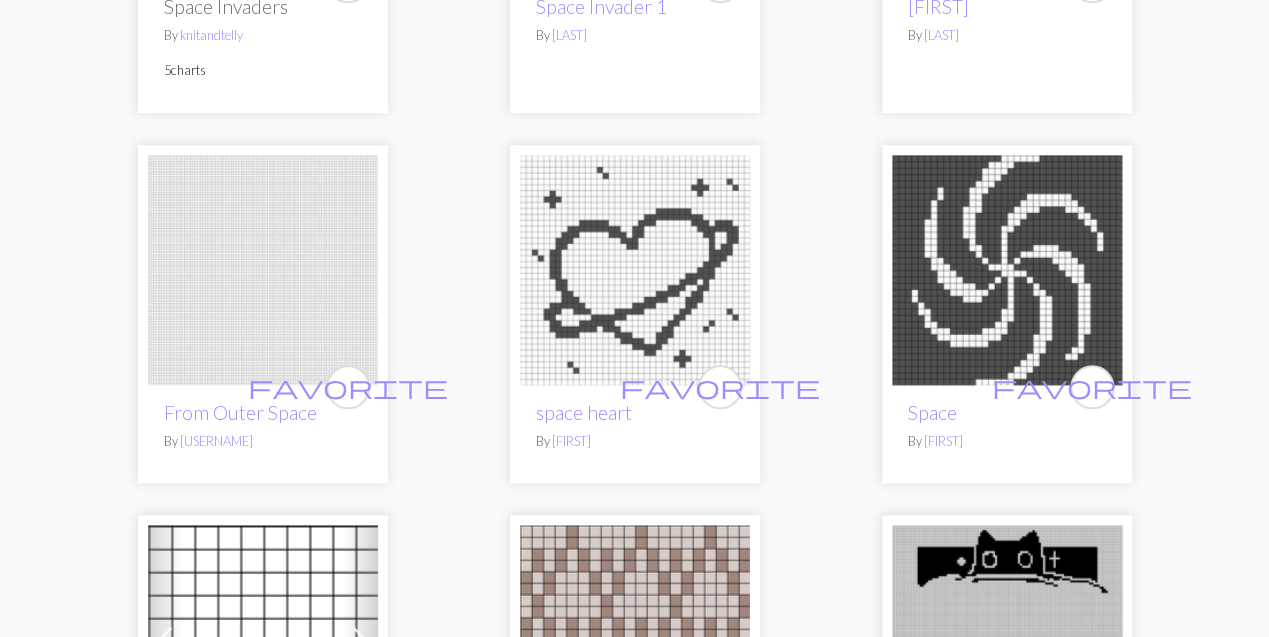 click at bounding box center (1007, 270) 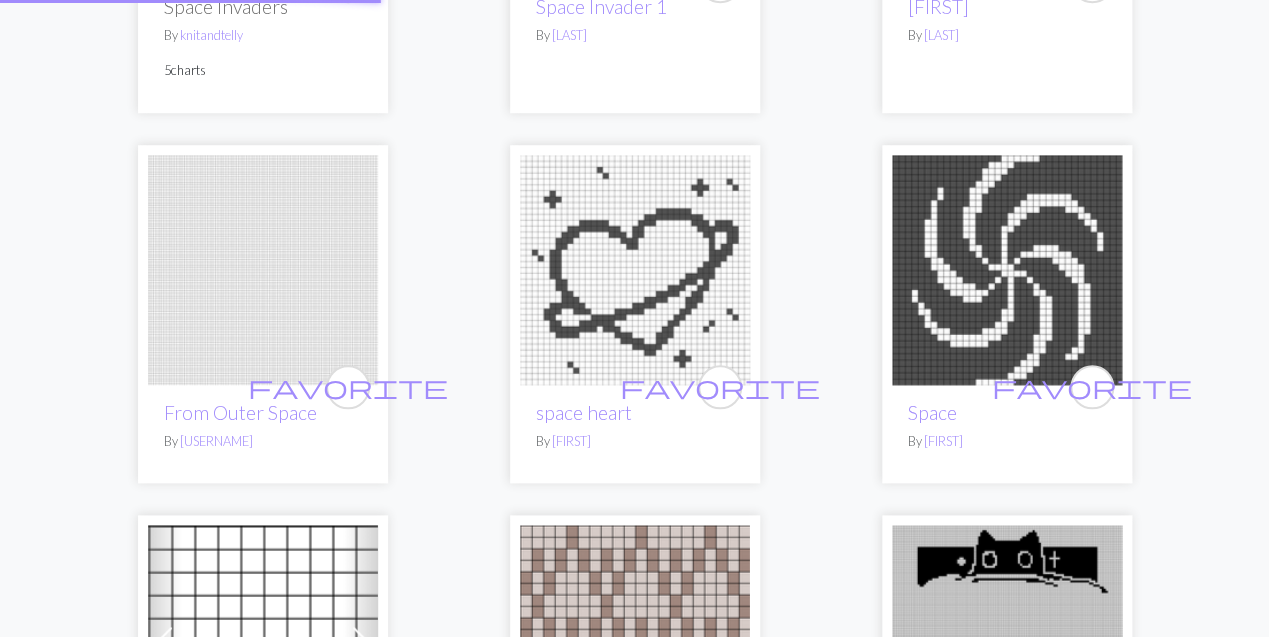scroll, scrollTop: 0, scrollLeft: 0, axis: both 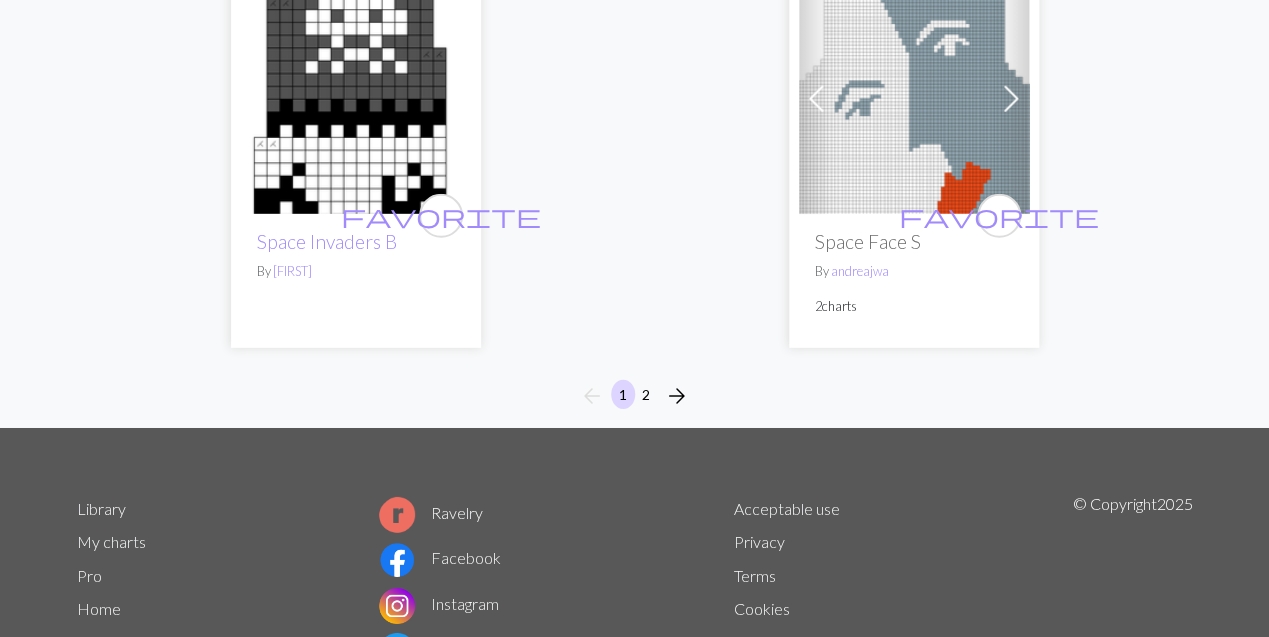 click on "favorite Space Invaders B By   [FIRST]" at bounding box center (356, 280) 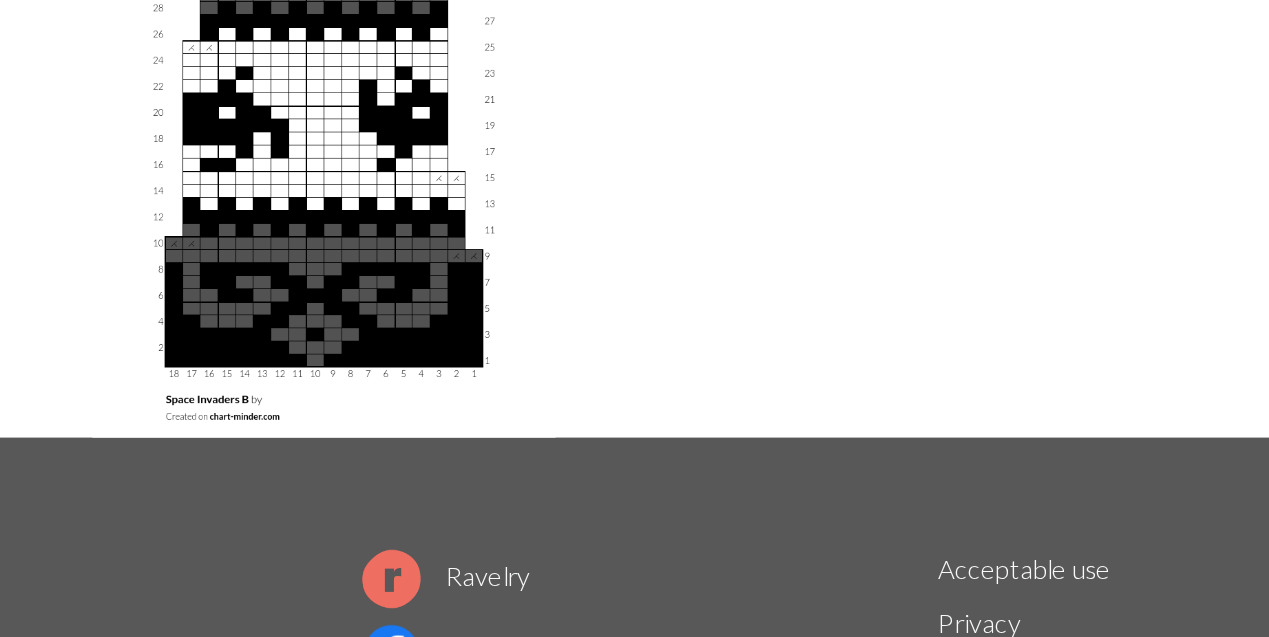 scroll, scrollTop: 140, scrollLeft: 0, axis: vertical 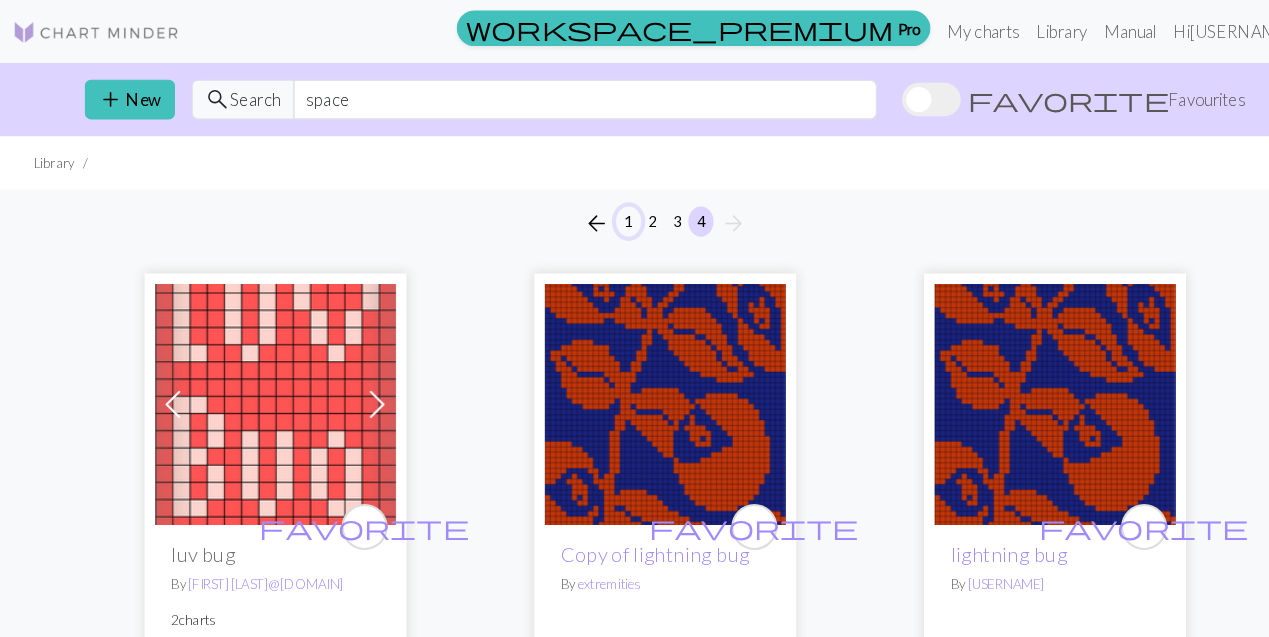 click on "1" at bounding box center (600, 211) 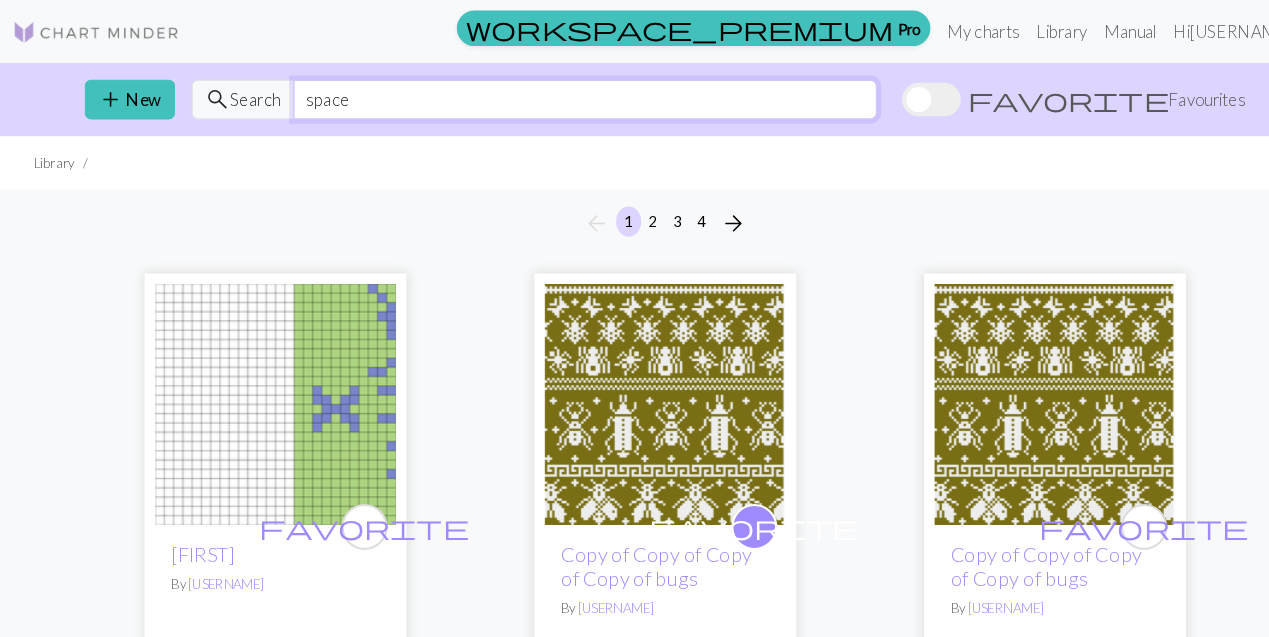 click on "space" at bounding box center [558, 95] 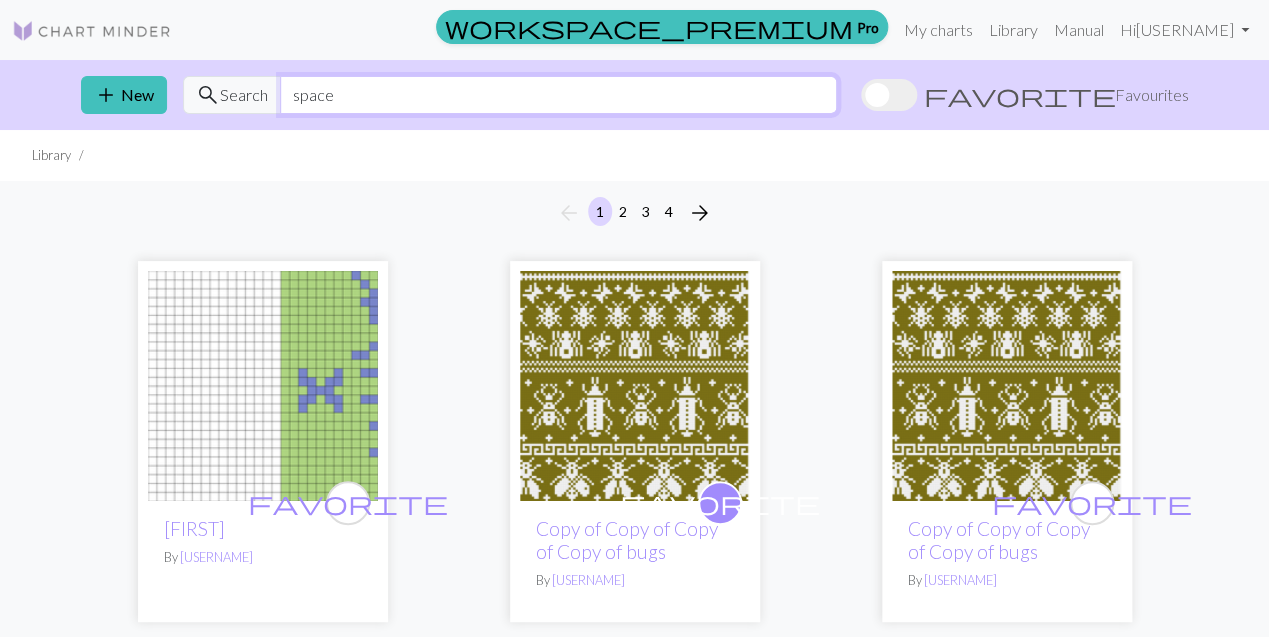 click on "space" at bounding box center (558, 95) 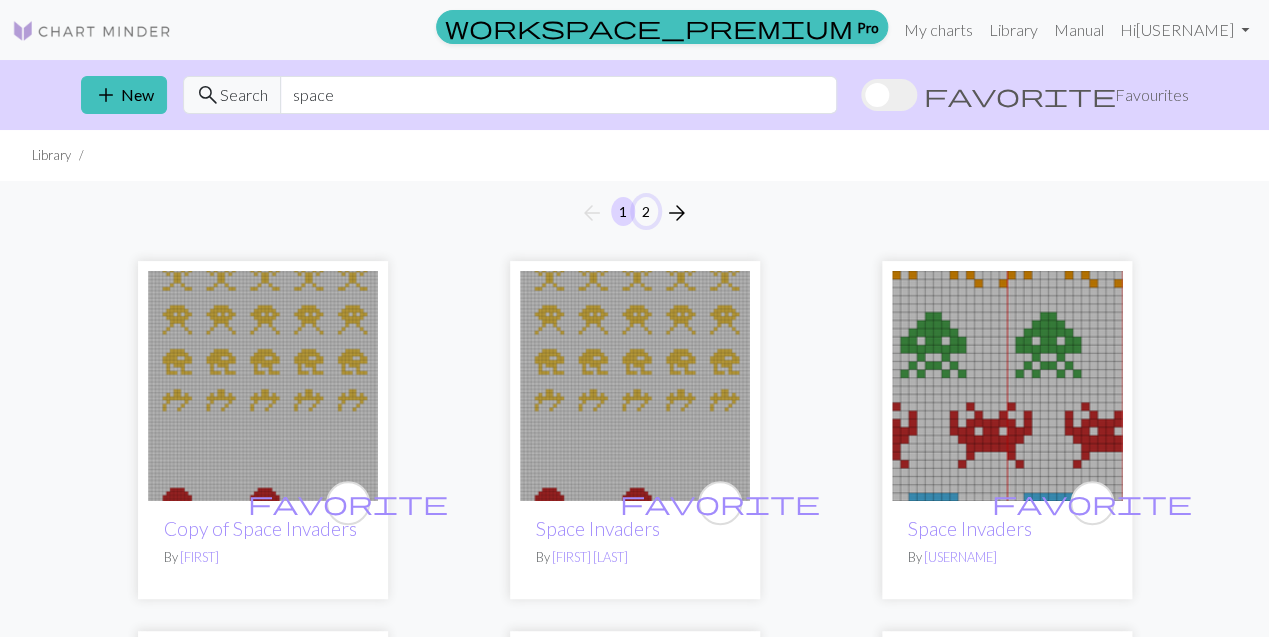 click on "2" at bounding box center (646, 211) 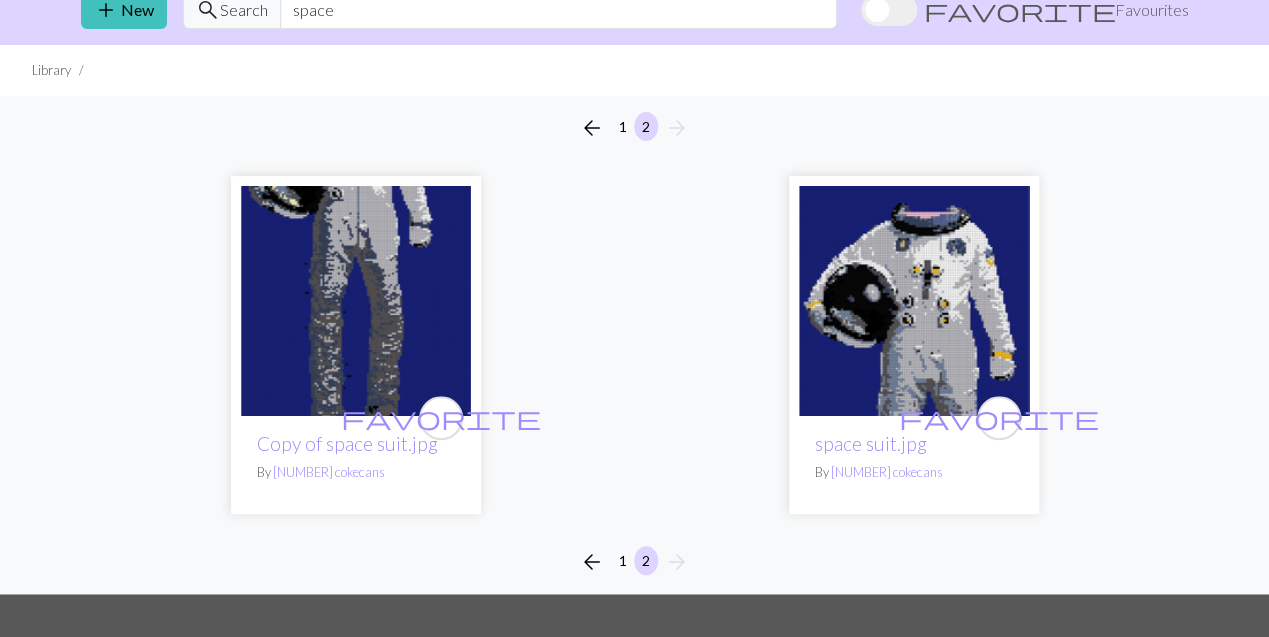 scroll, scrollTop: 0, scrollLeft: 0, axis: both 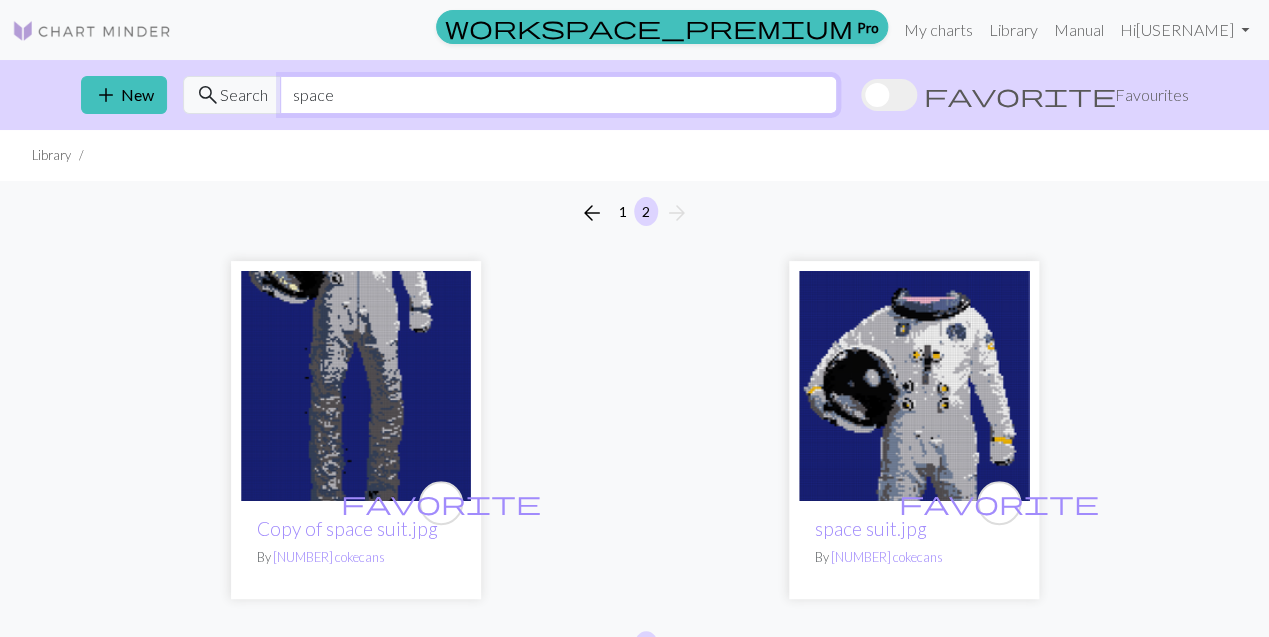 drag, startPoint x: 341, startPoint y: 98, endPoint x: 278, endPoint y: 98, distance: 63 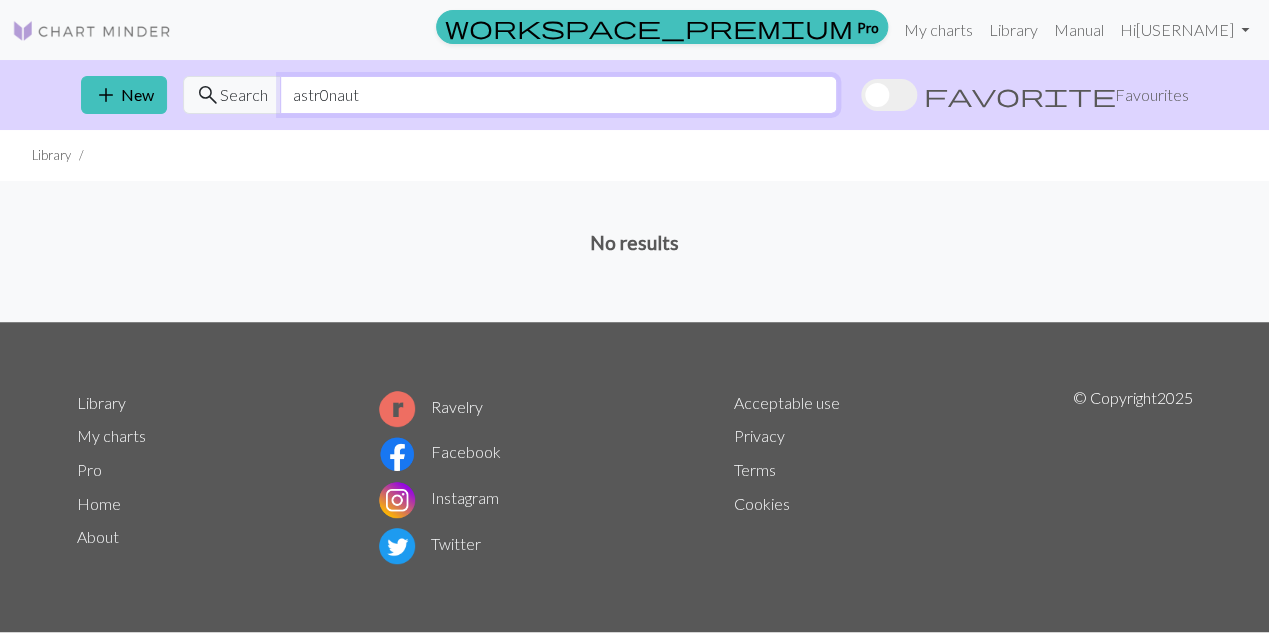 click on "astr0naut" at bounding box center [558, 95] 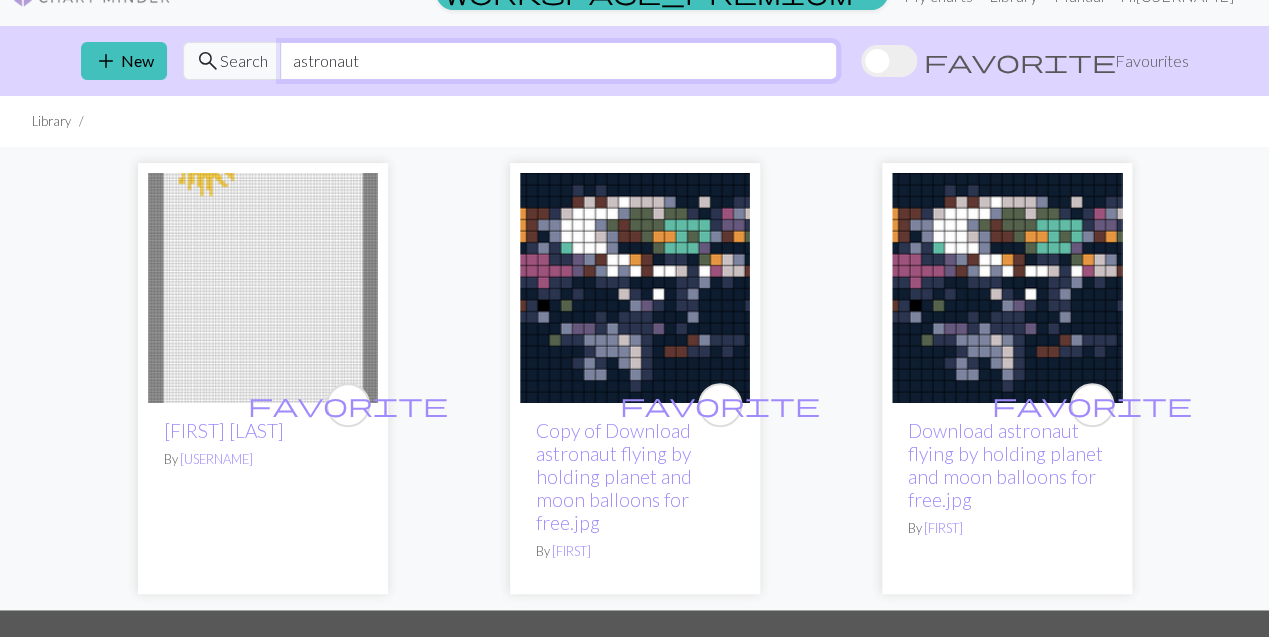 scroll, scrollTop: 0, scrollLeft: 0, axis: both 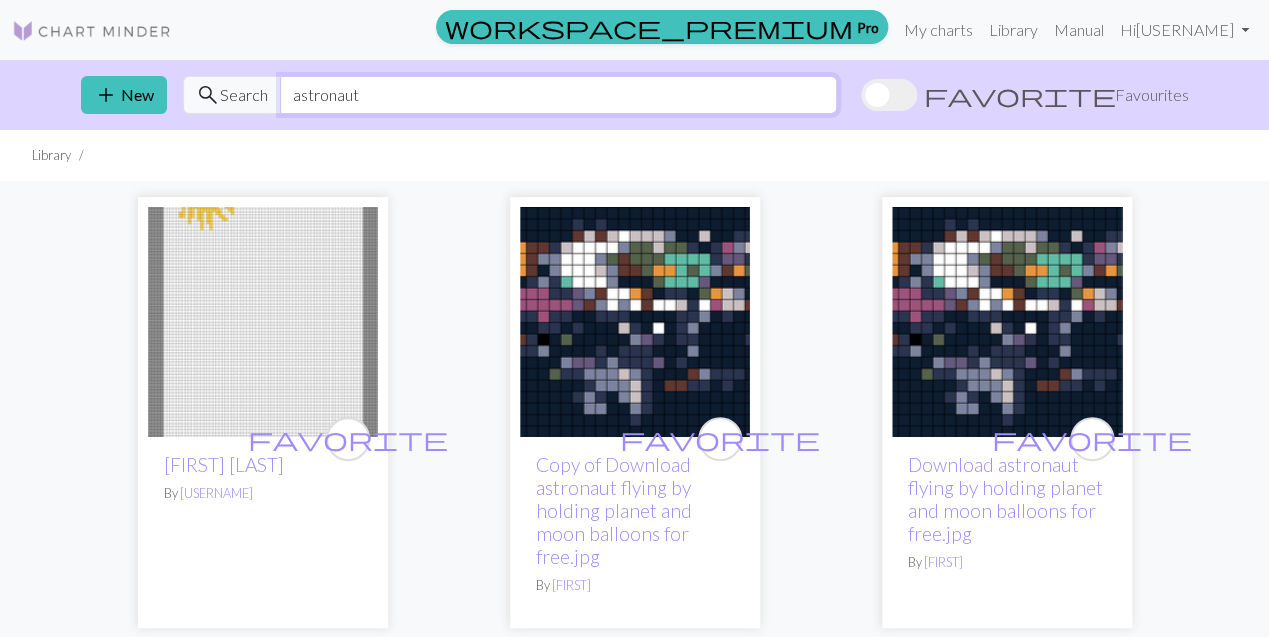 drag, startPoint x: 377, startPoint y: 100, endPoint x: 270, endPoint y: 100, distance: 107 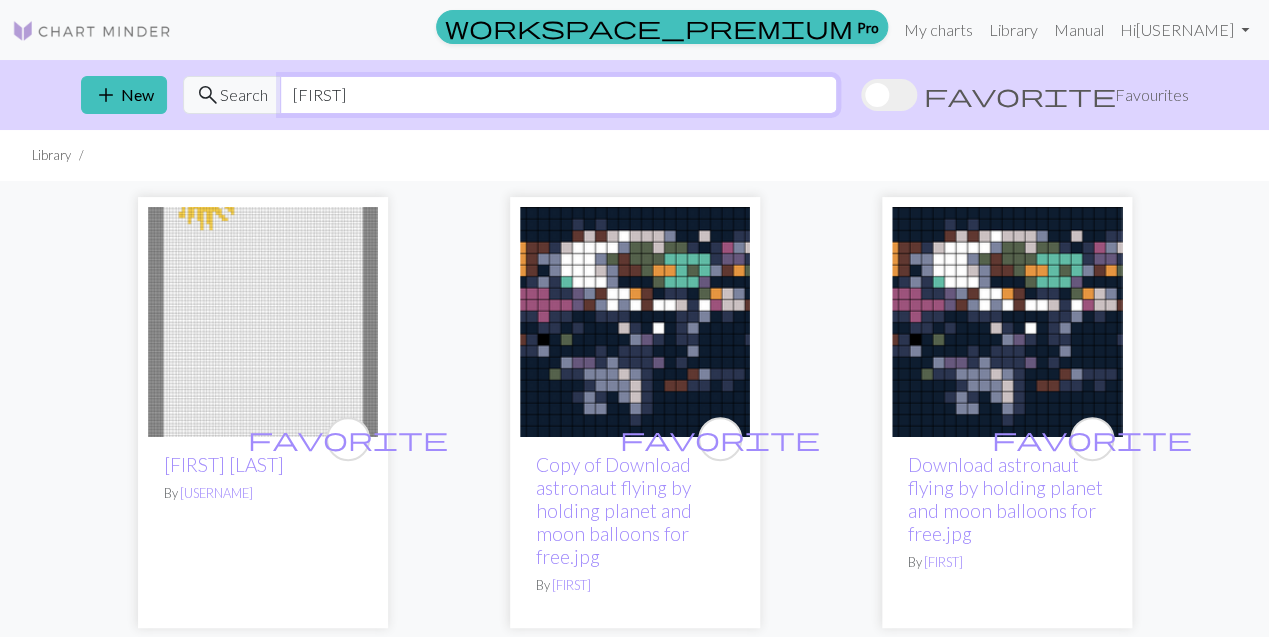 type on "[USERNAME]" 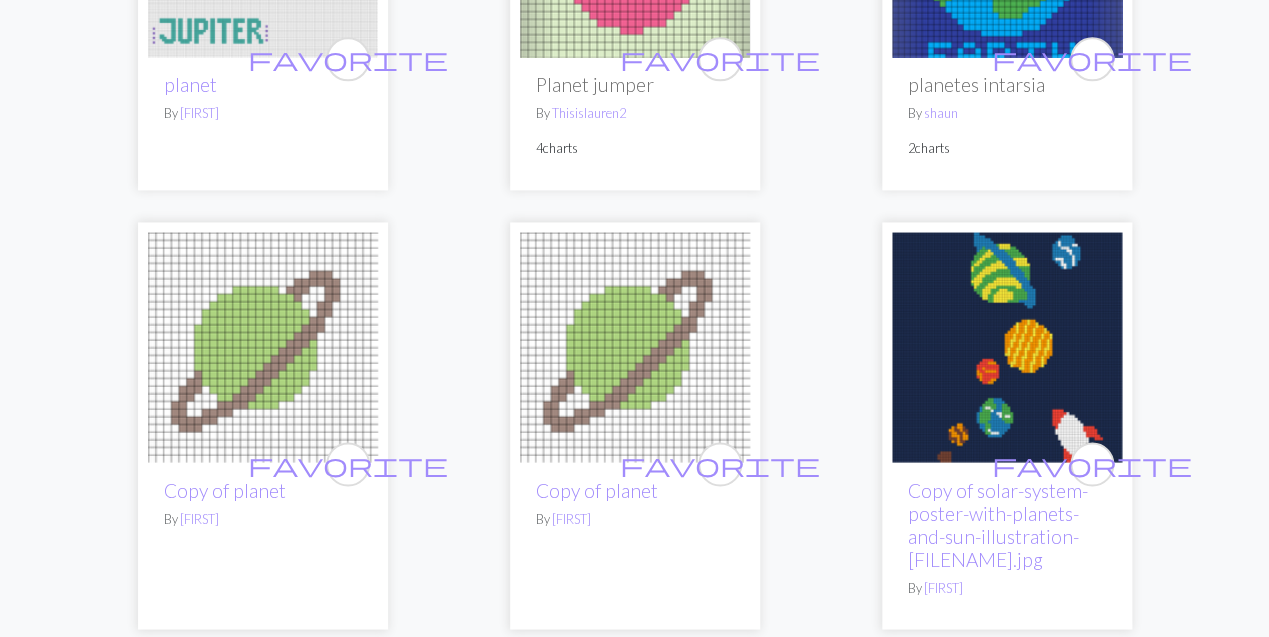scroll, scrollTop: 0, scrollLeft: 0, axis: both 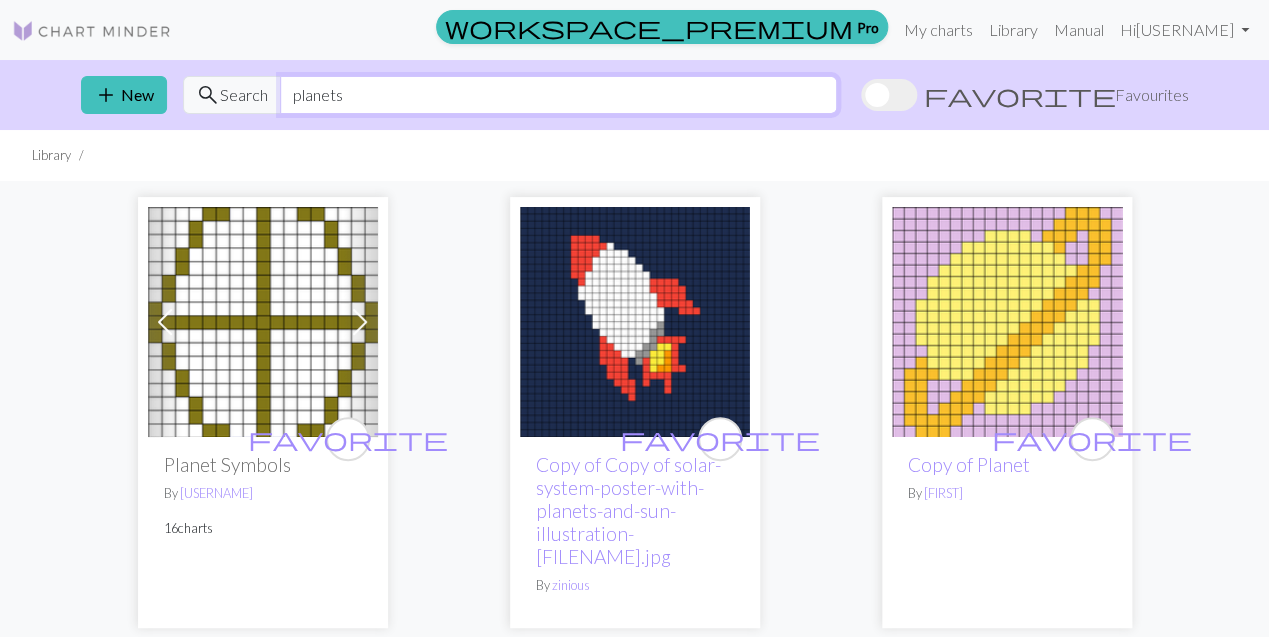 drag, startPoint x: 379, startPoint y: 98, endPoint x: -14, endPoint y: 76, distance: 393.6153 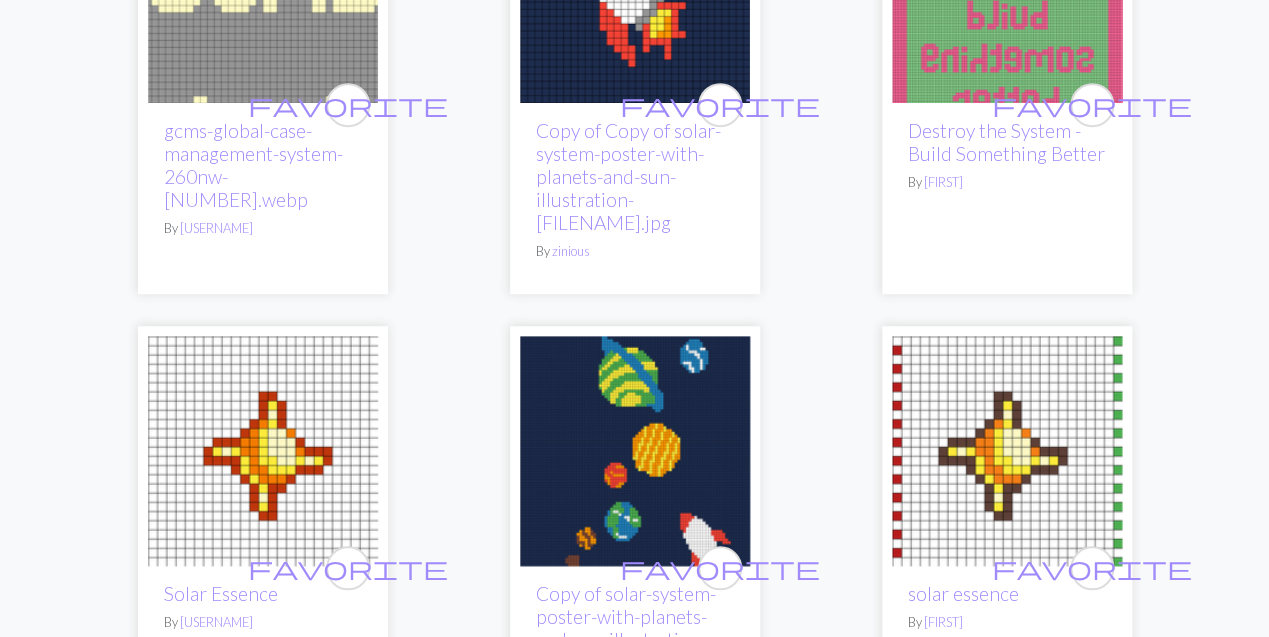 scroll, scrollTop: 0, scrollLeft: 0, axis: both 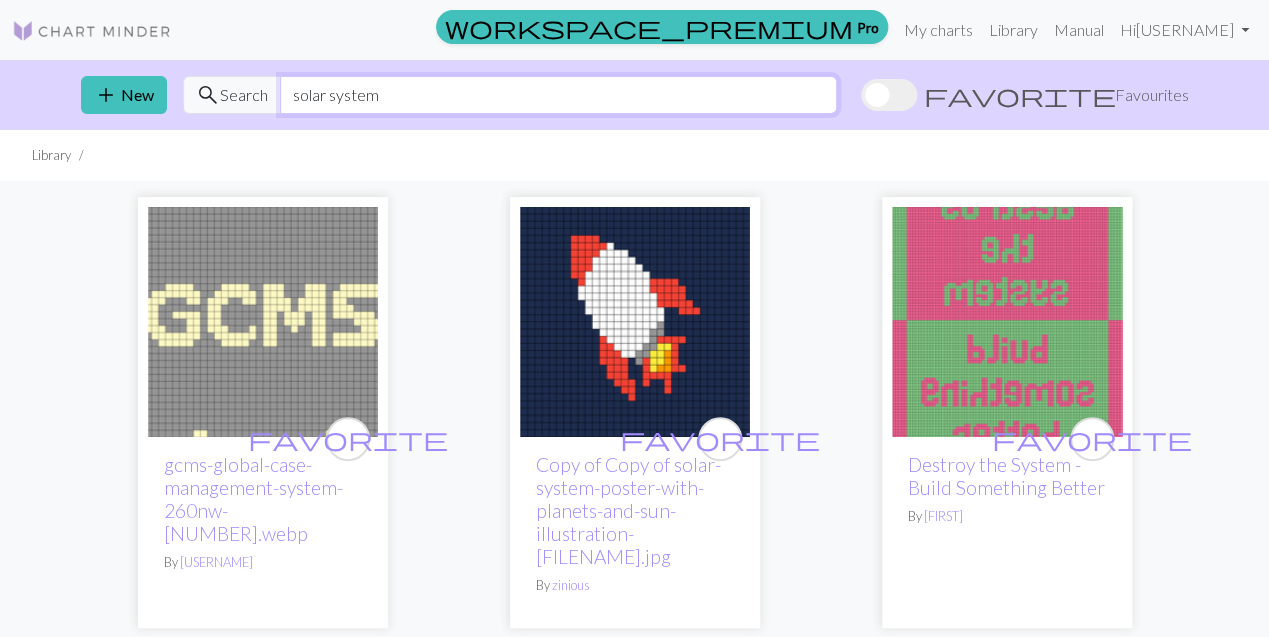 drag, startPoint x: 387, startPoint y: 108, endPoint x: 316, endPoint y: 108, distance: 71 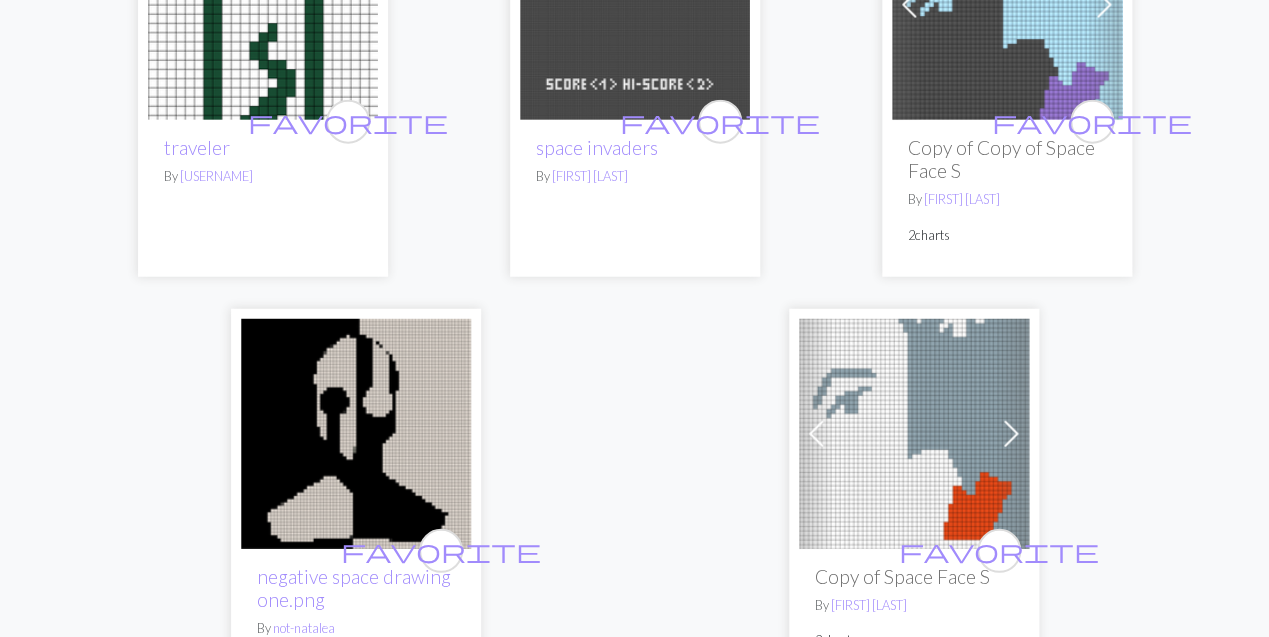 scroll, scrollTop: 6881, scrollLeft: 0, axis: vertical 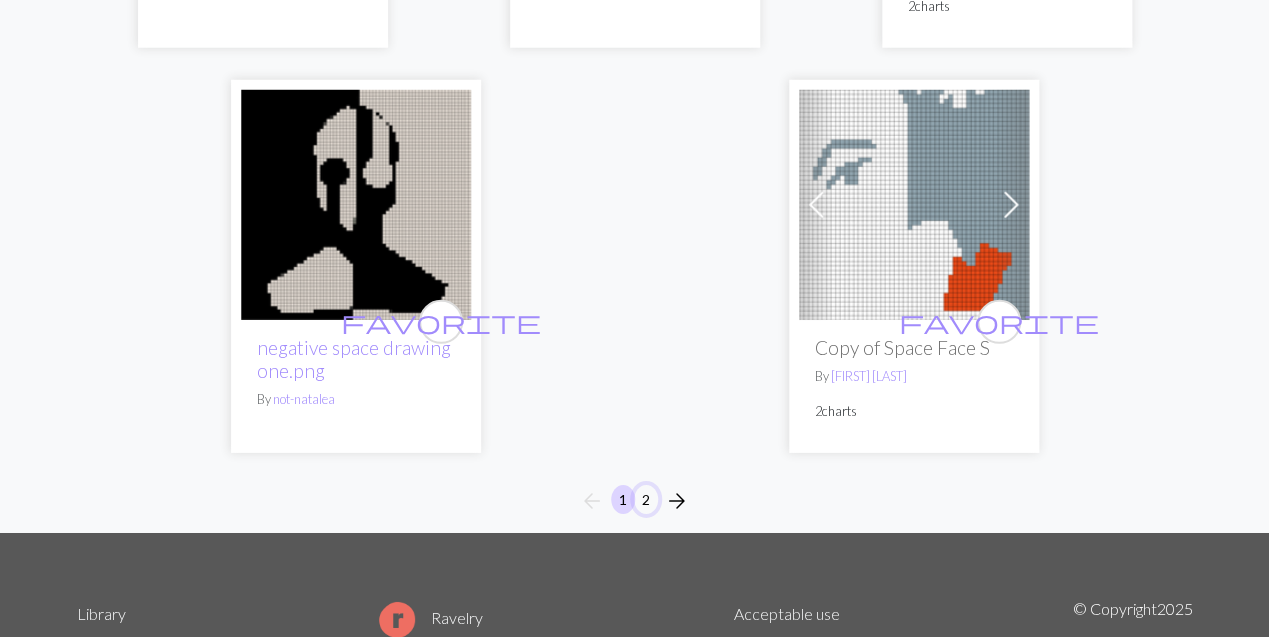 click on "2" at bounding box center (646, 499) 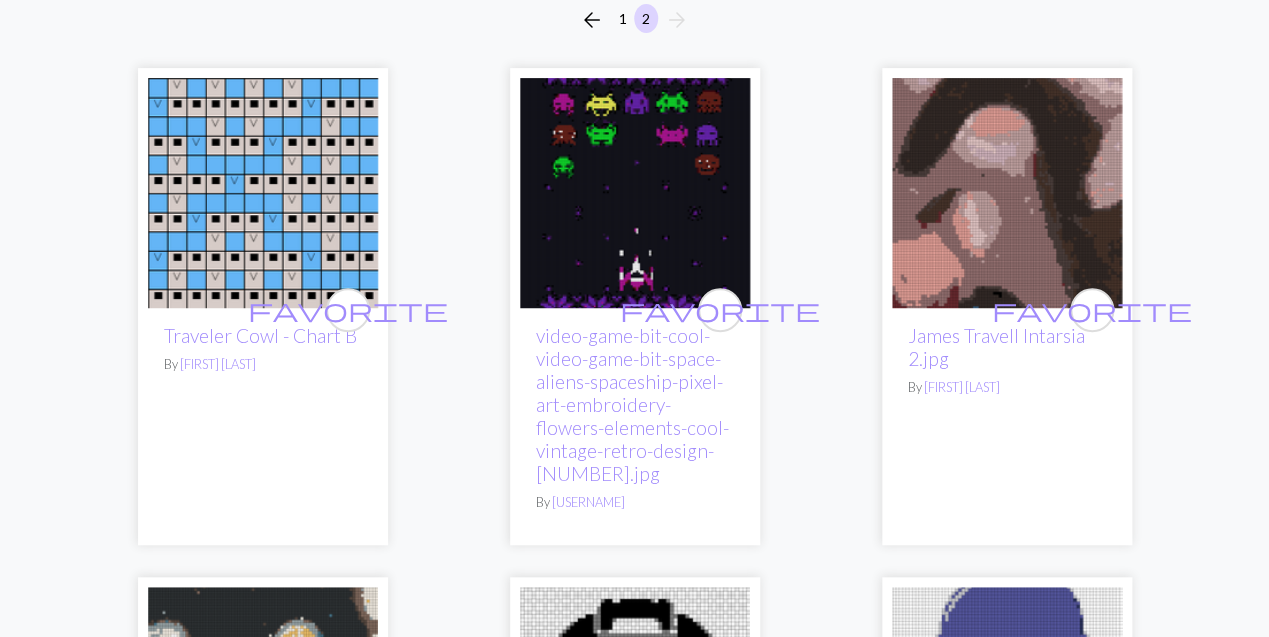scroll, scrollTop: 0, scrollLeft: 0, axis: both 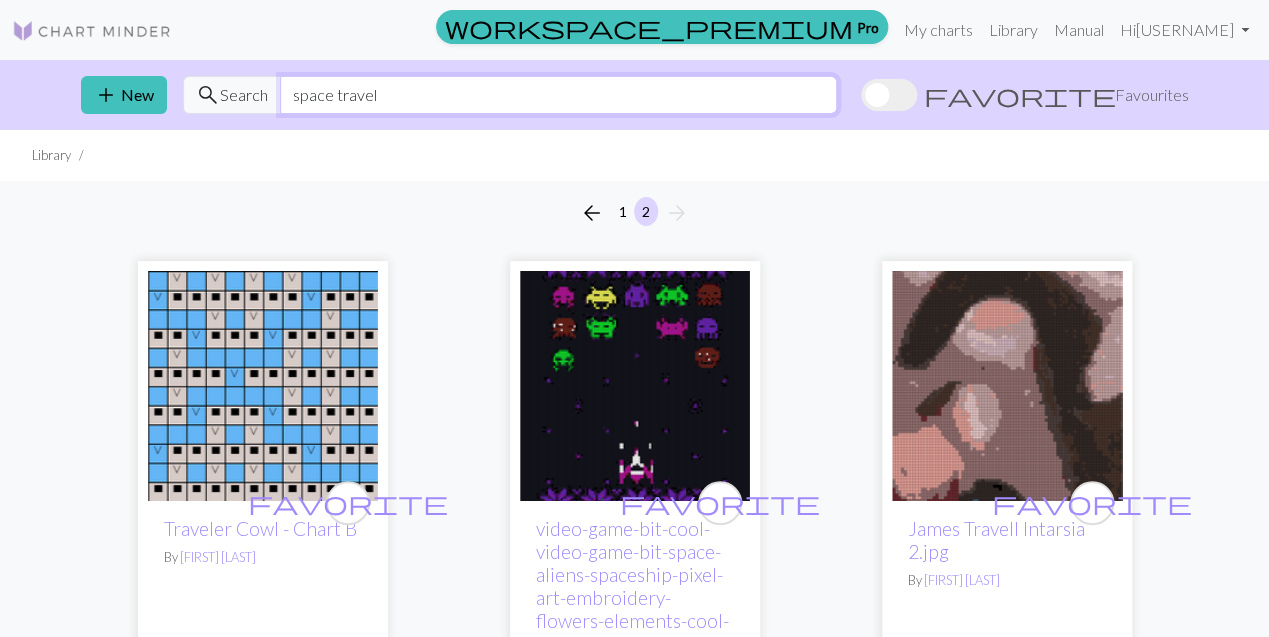 drag, startPoint x: 387, startPoint y: 88, endPoint x: -66, endPoint y: 81, distance: 453.05408 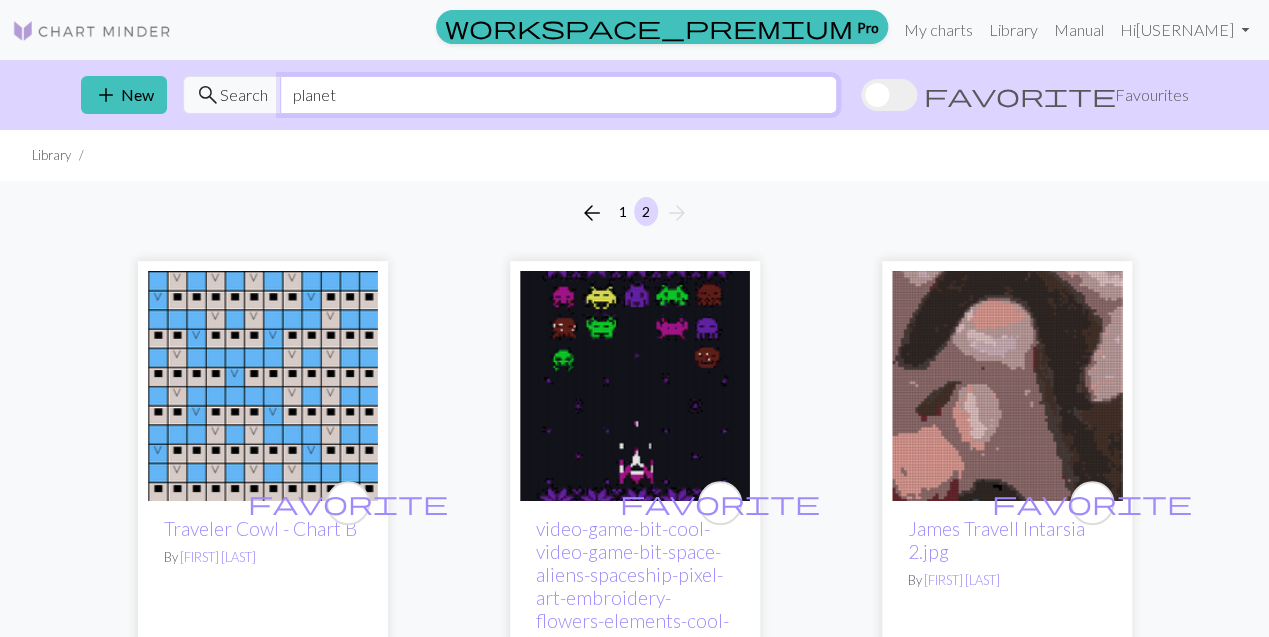 type on "planet" 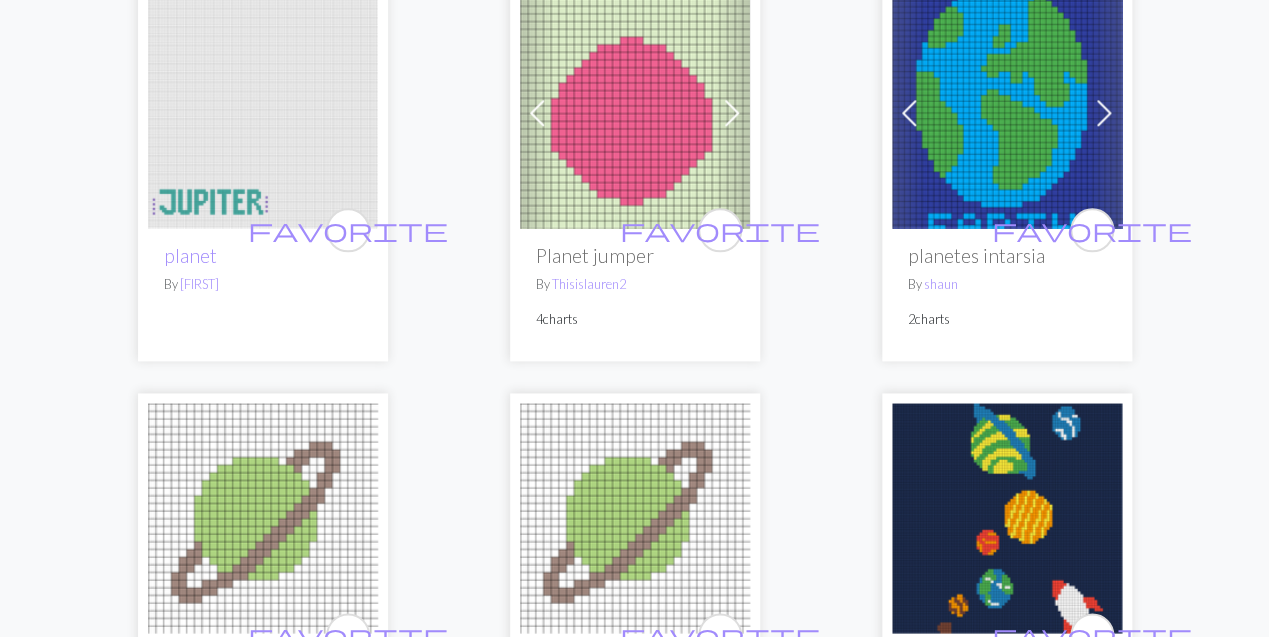 scroll, scrollTop: 0, scrollLeft: 0, axis: both 